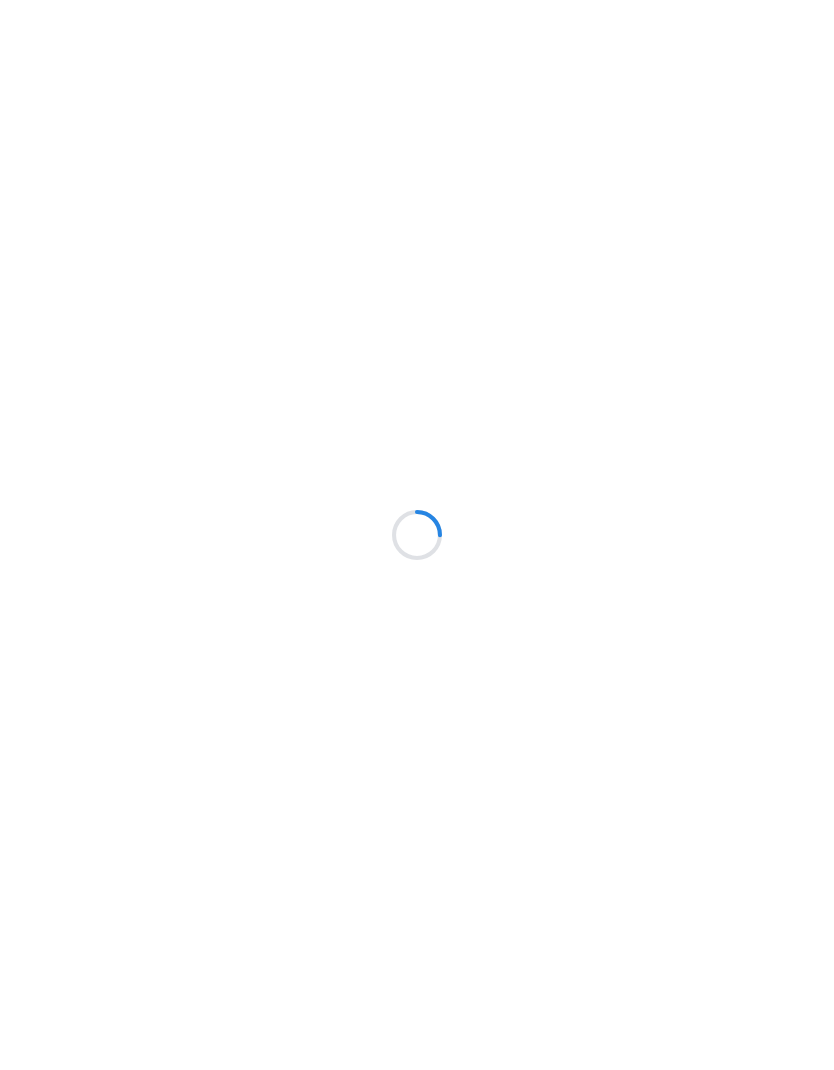 scroll, scrollTop: 0, scrollLeft: 0, axis: both 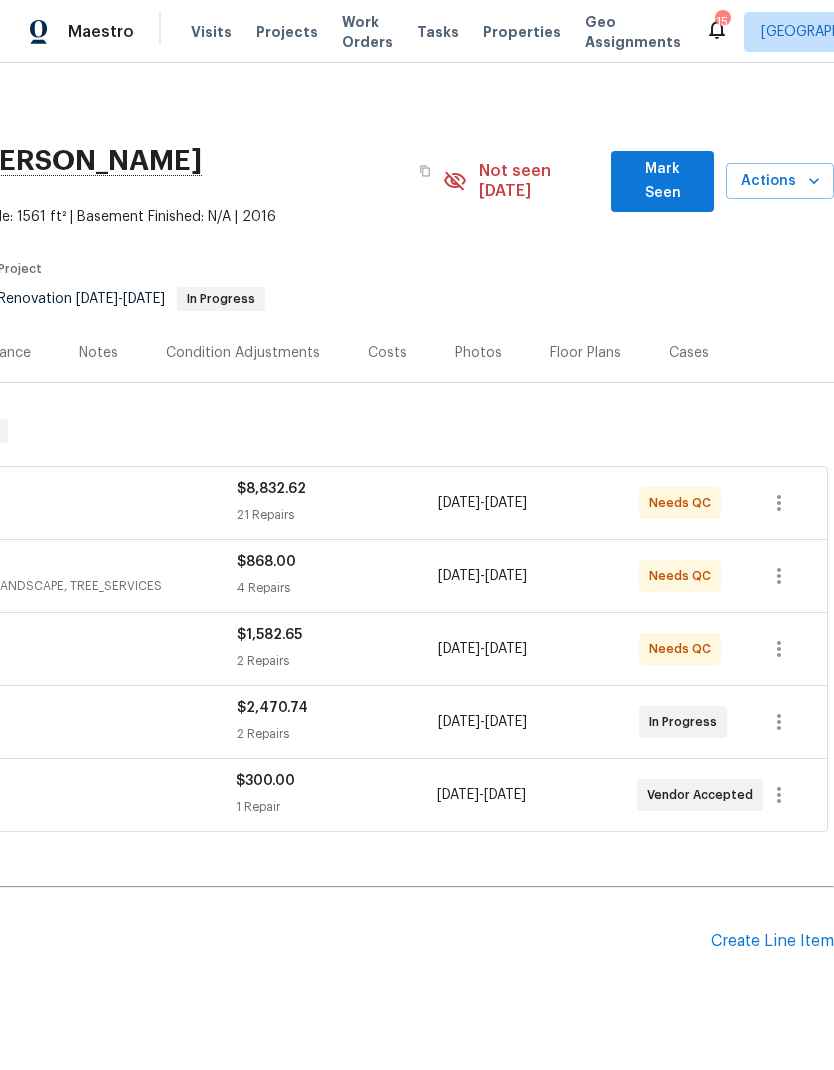 click on "Create Line Item" at bounding box center (772, 941) 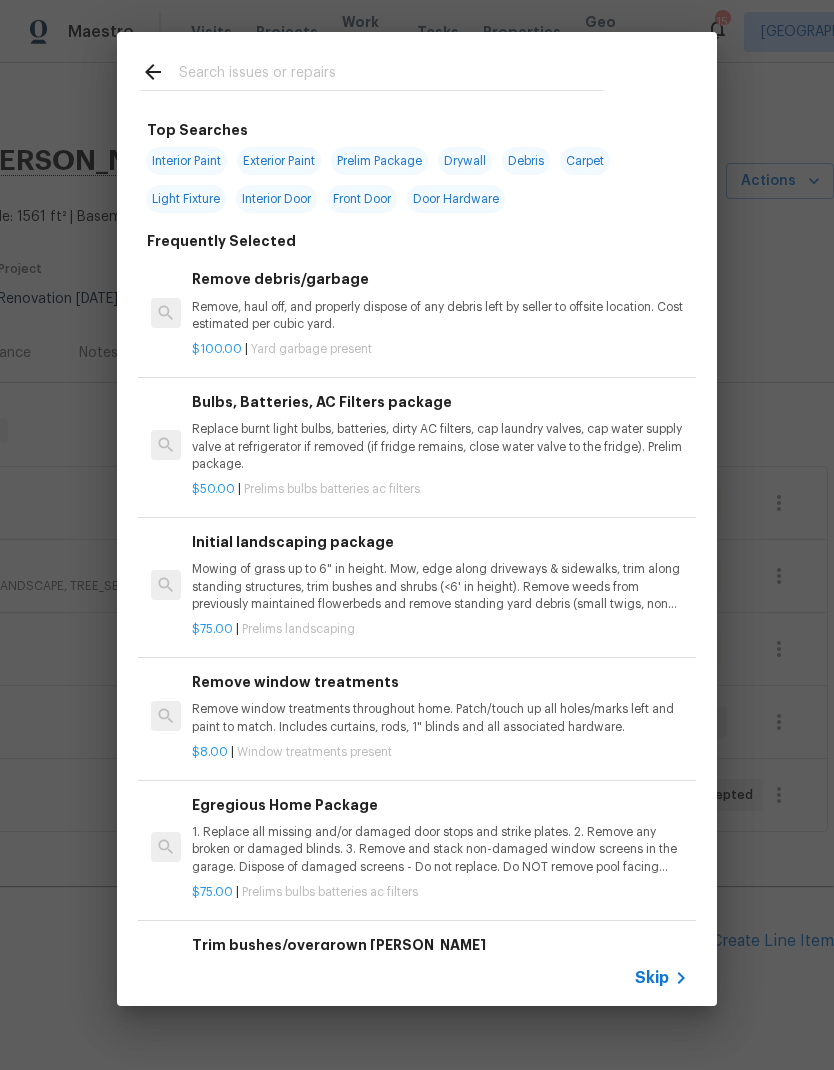 click at bounding box center [372, 71] 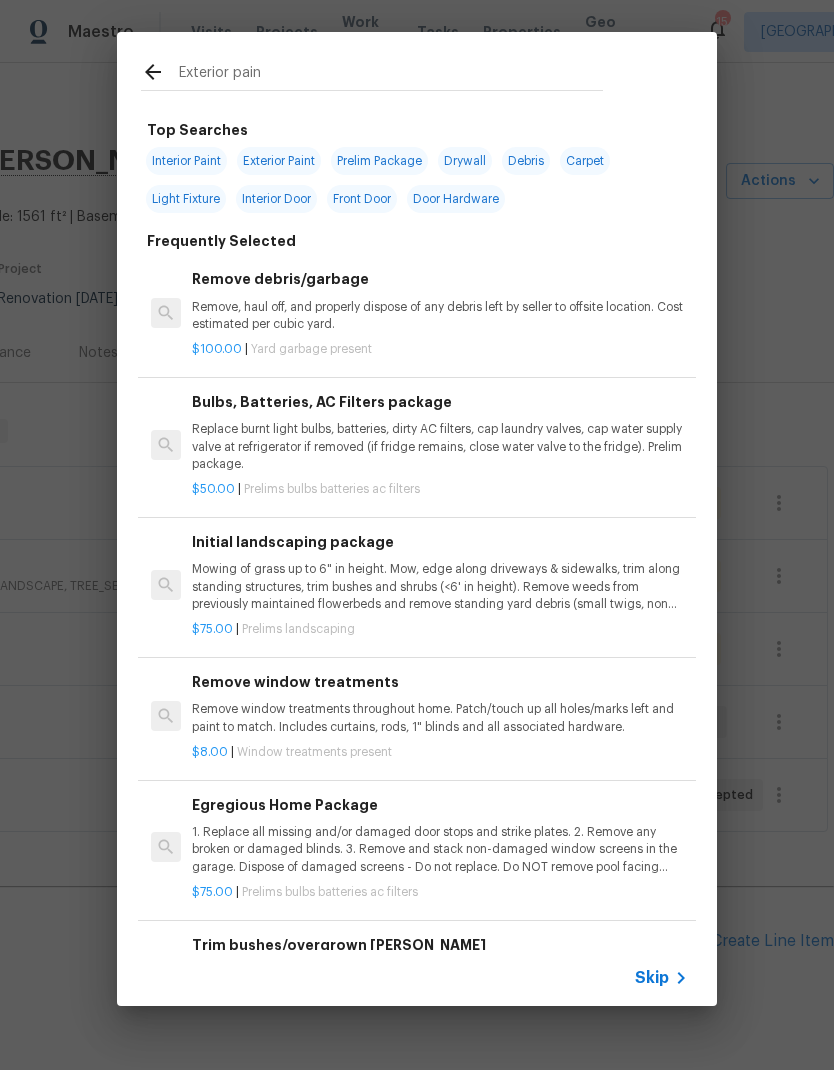 type on "Exterior paint" 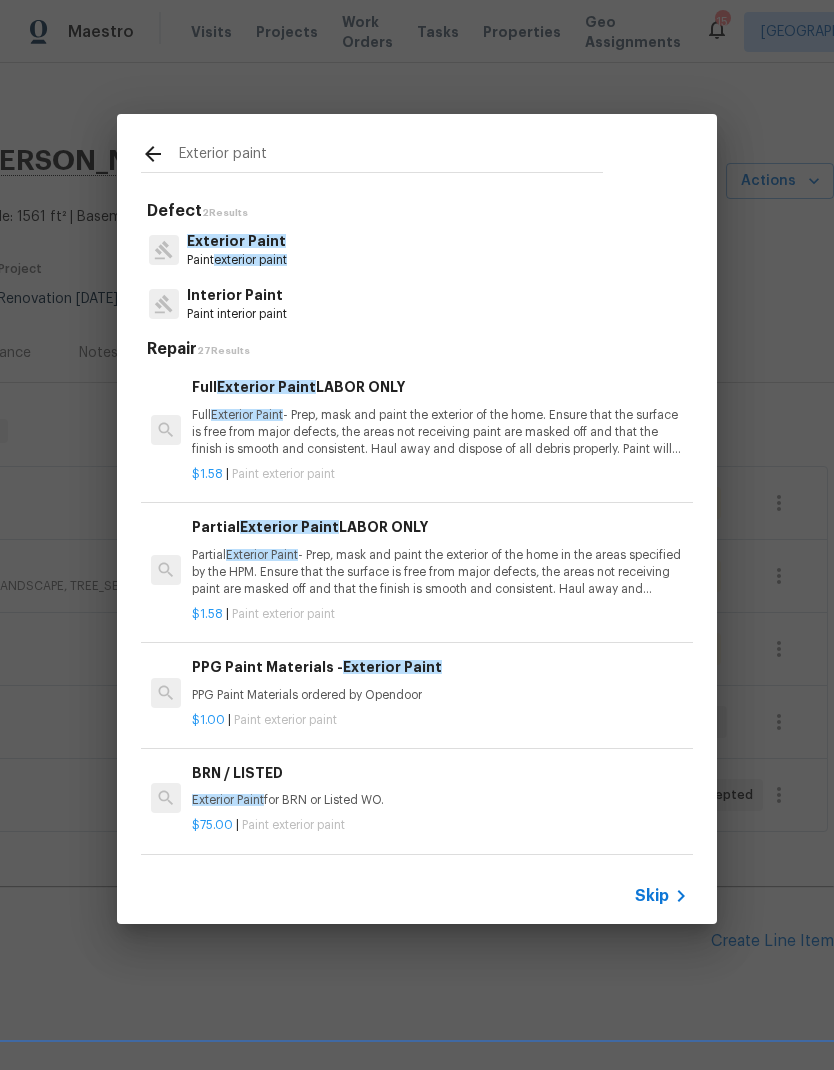click on "Paint  exterior paint" at bounding box center [237, 260] 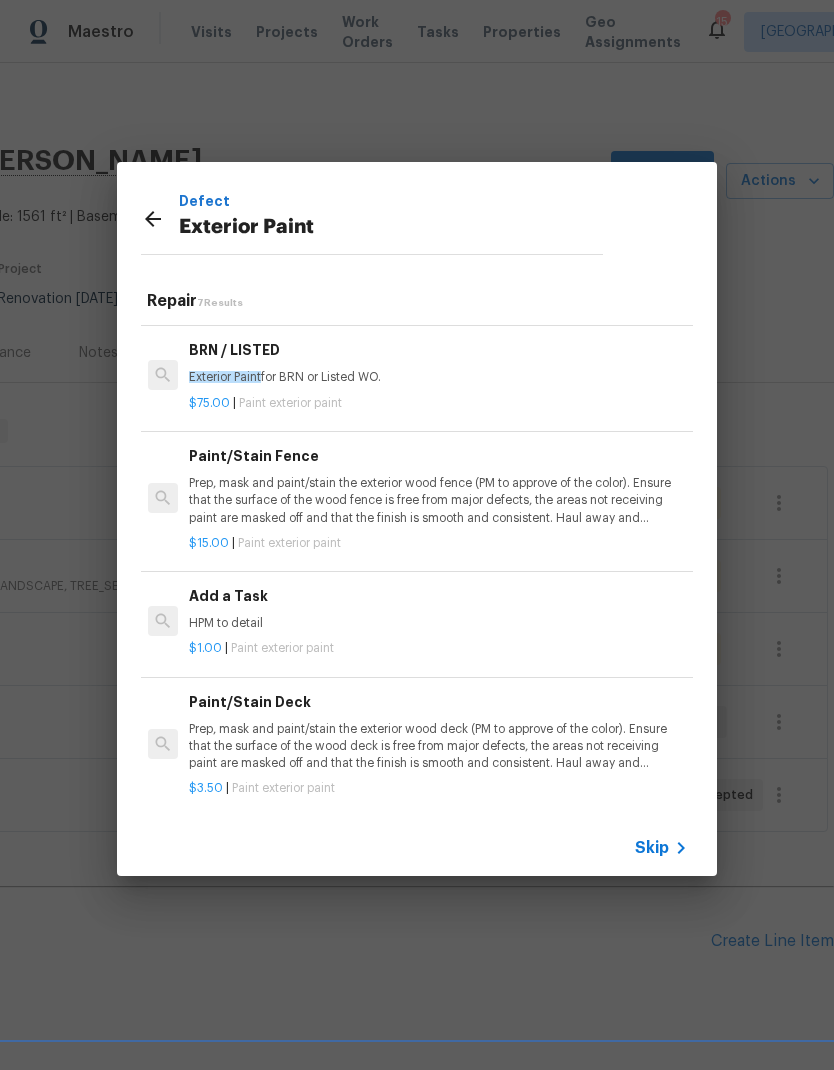 scroll, scrollTop: 374, scrollLeft: 3, axis: both 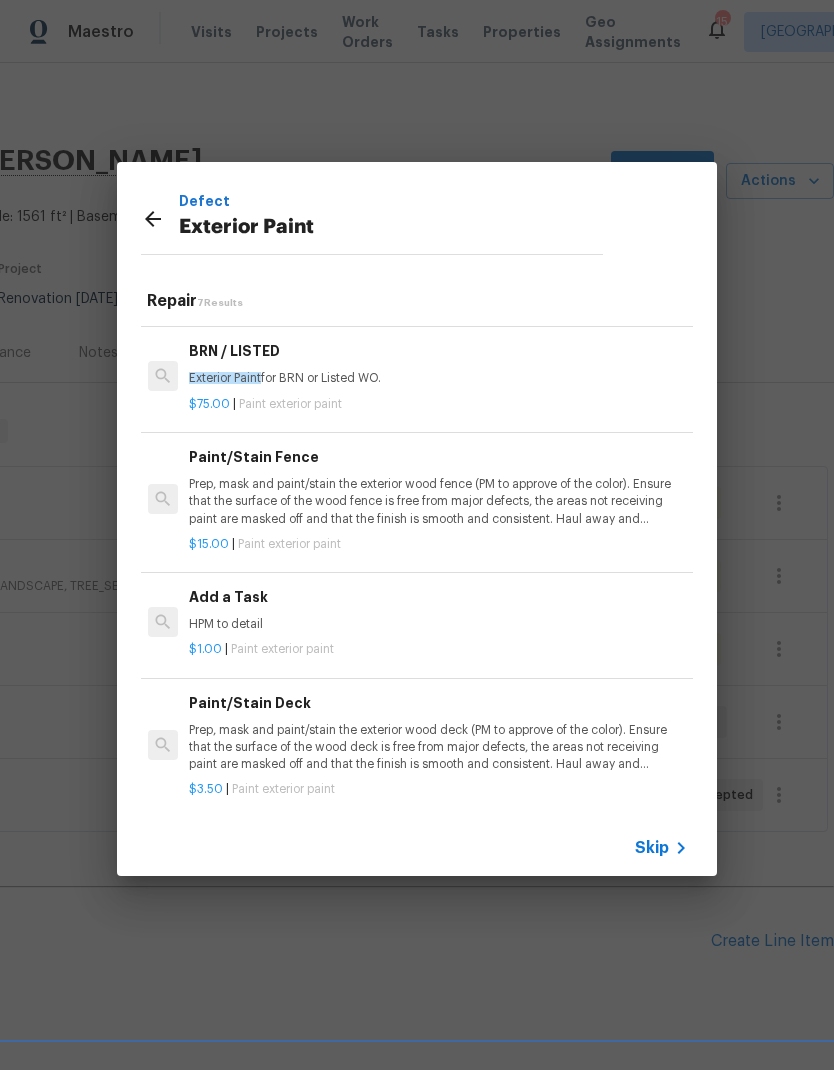 click on "Add a Task" at bounding box center [437, 597] 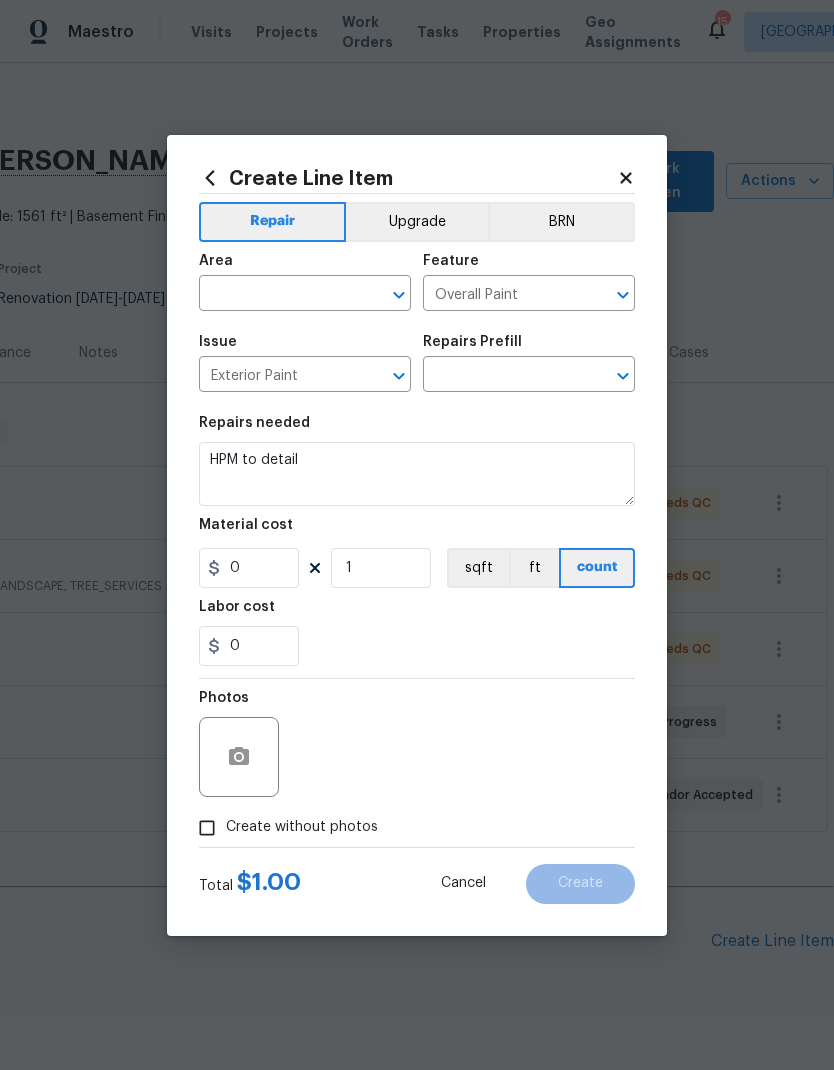 type on "Add a Task $1.00" 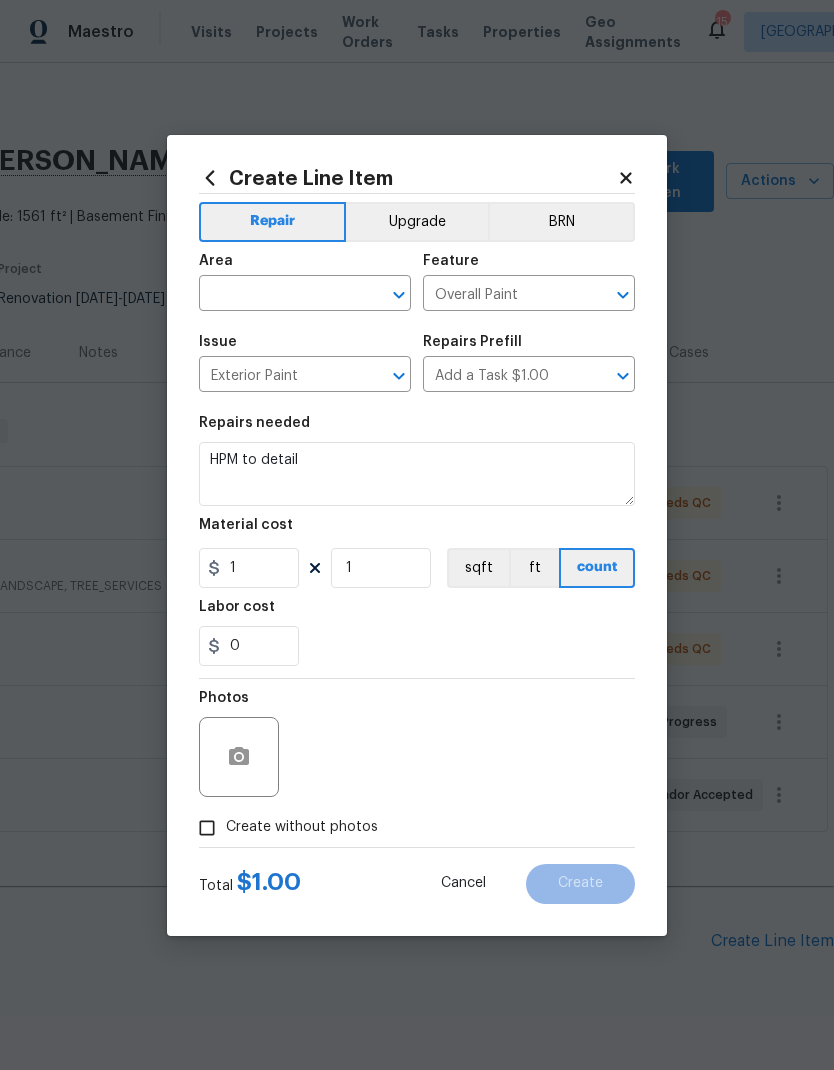 click at bounding box center [277, 295] 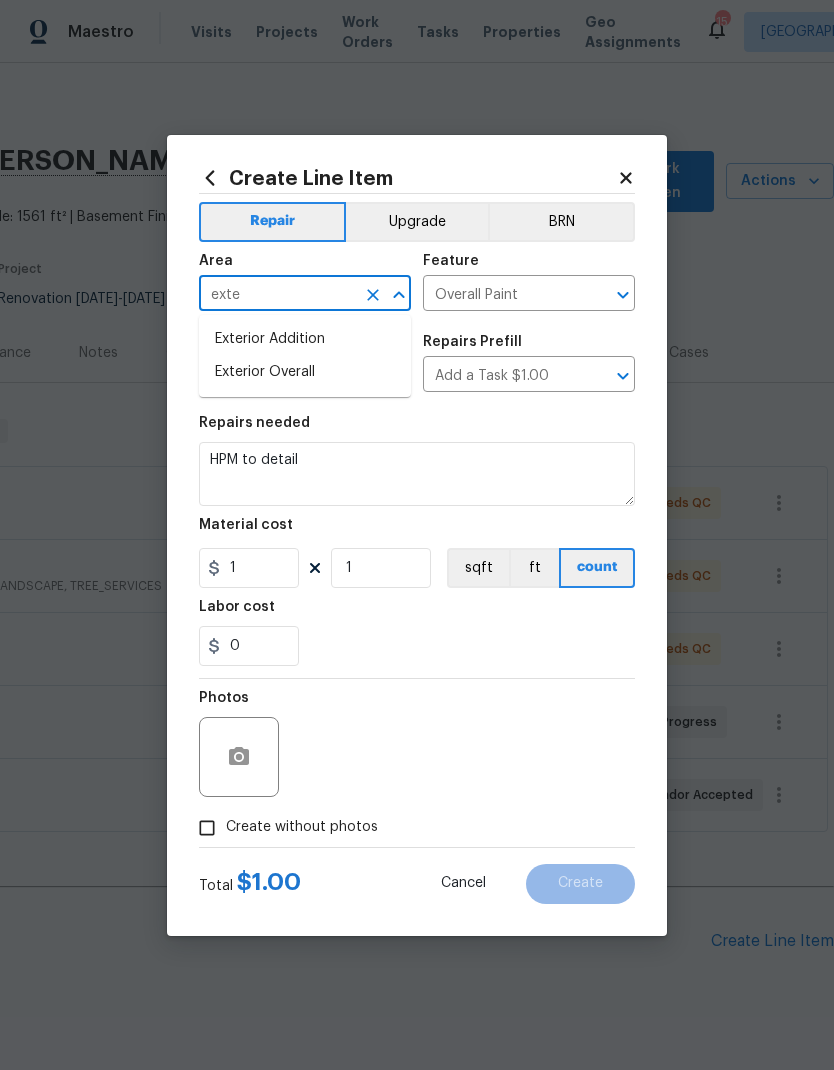 click on "Exterior Overall" at bounding box center [305, 372] 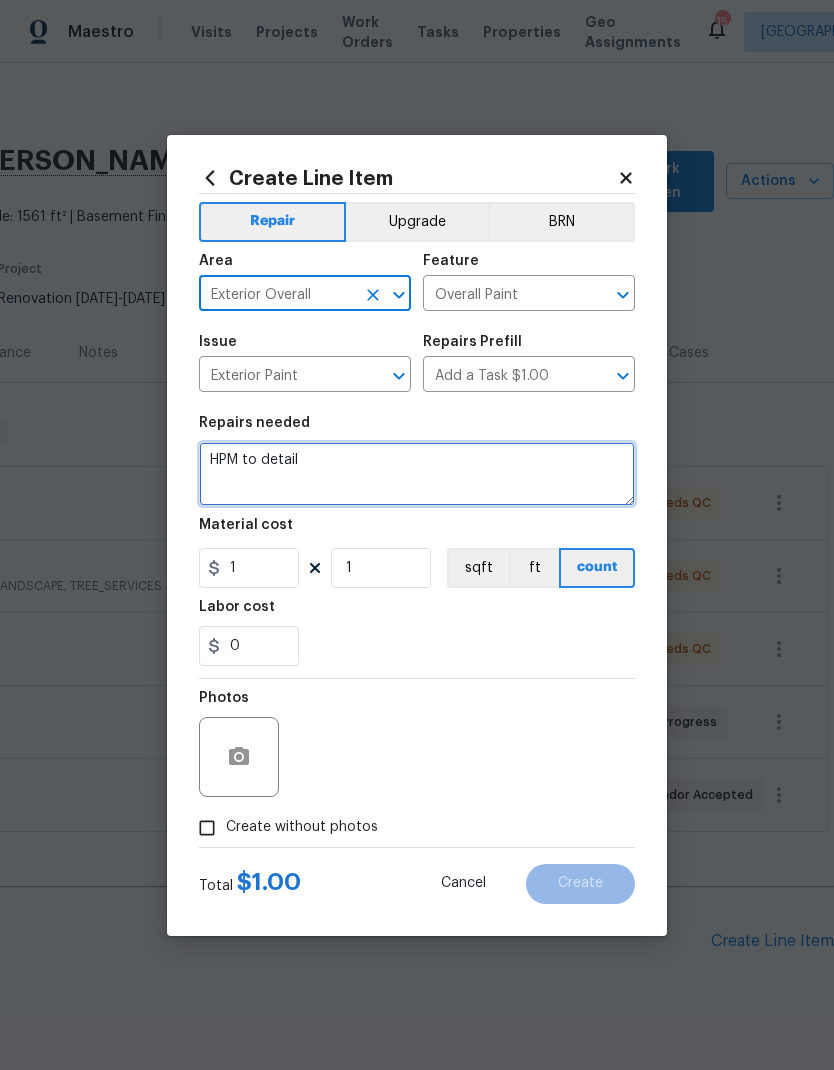 click on "HPM to detail" at bounding box center [417, 474] 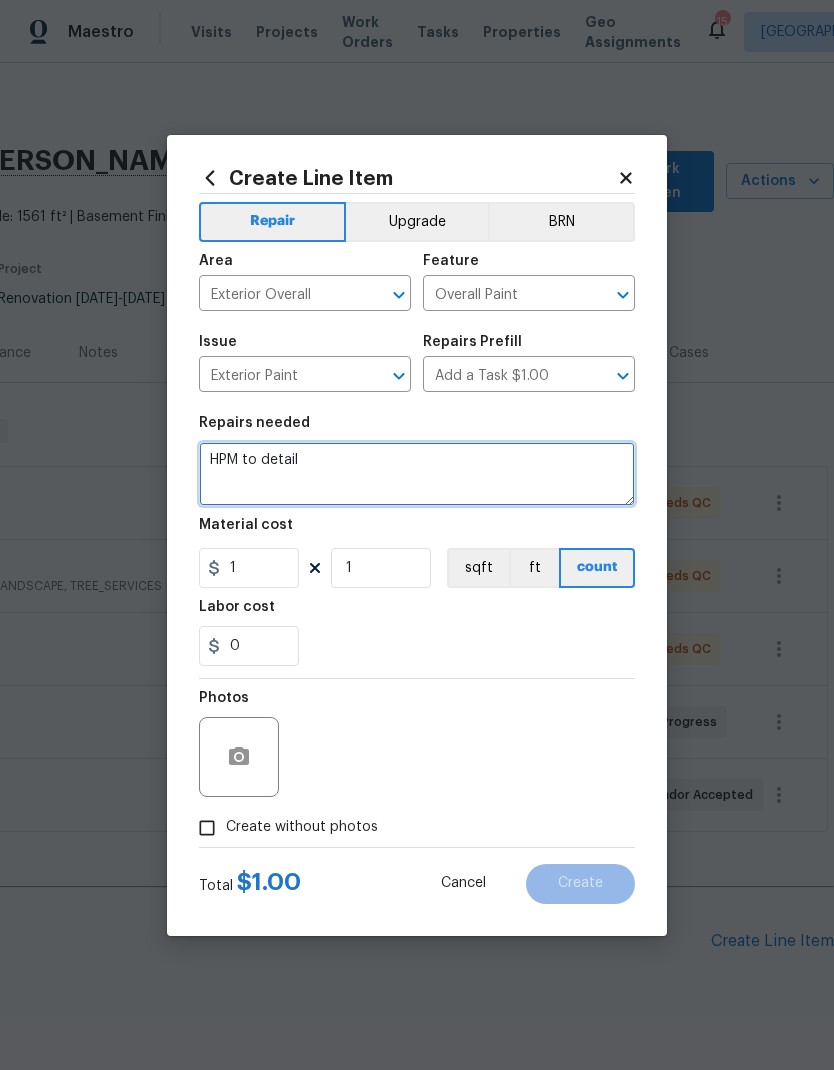 click on "HPM to detail" at bounding box center (417, 474) 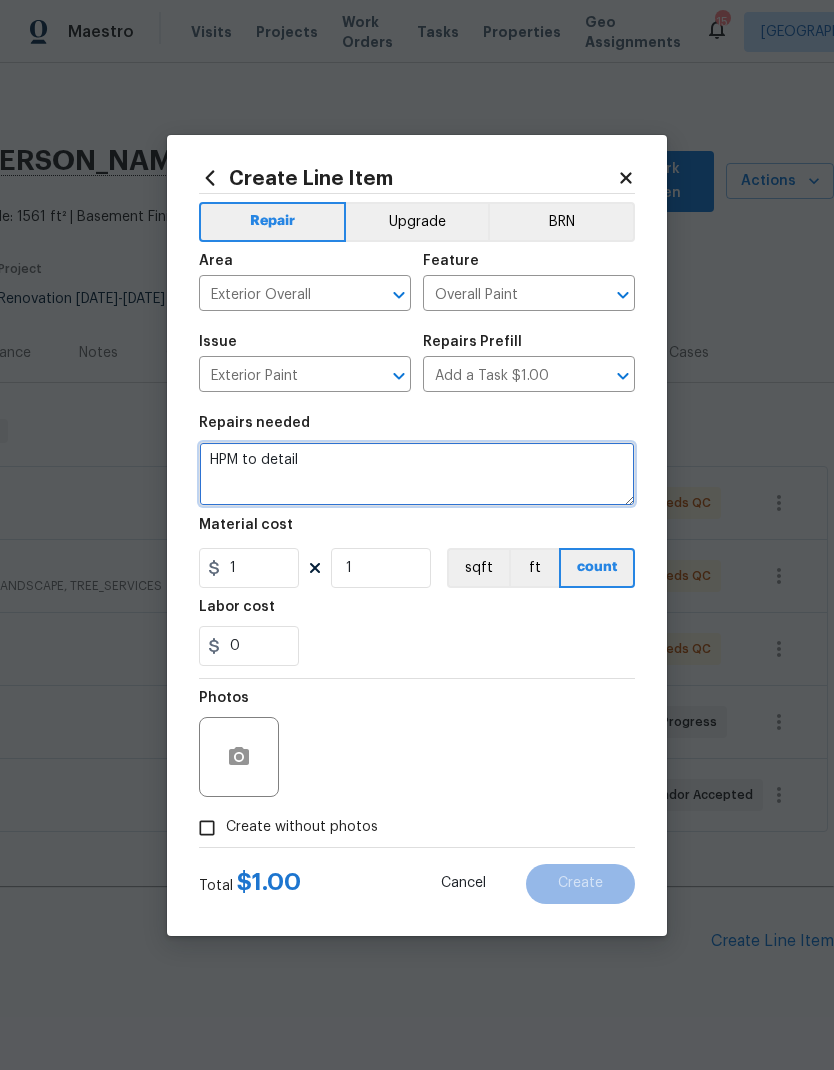 click on "HPM to detail" at bounding box center (417, 474) 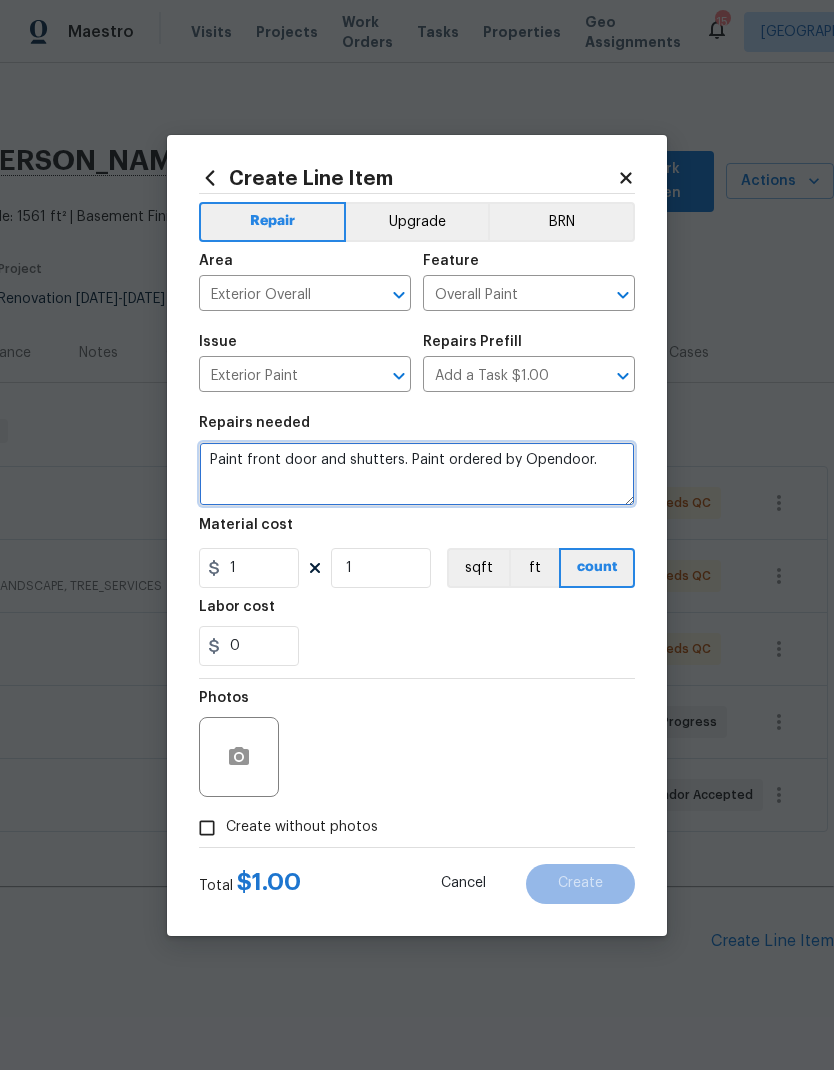 type on "Paint front door and shutters. Paint ordered by Opendoor." 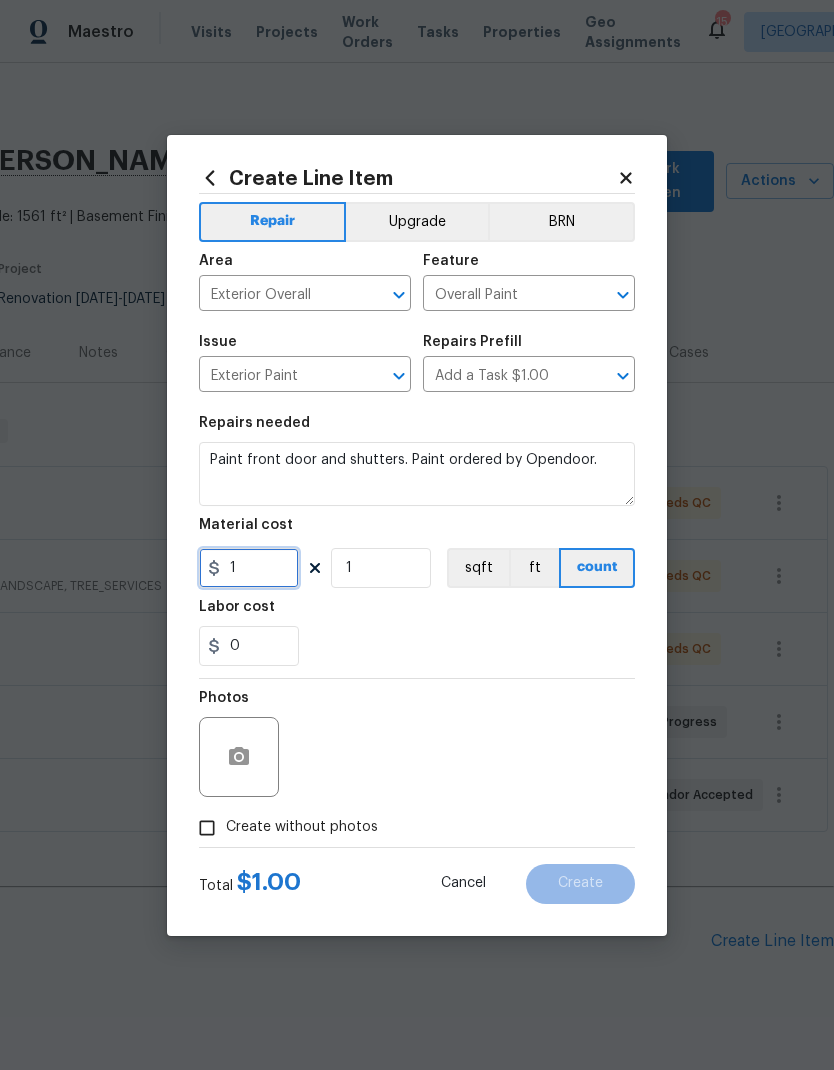 click on "1" at bounding box center (249, 568) 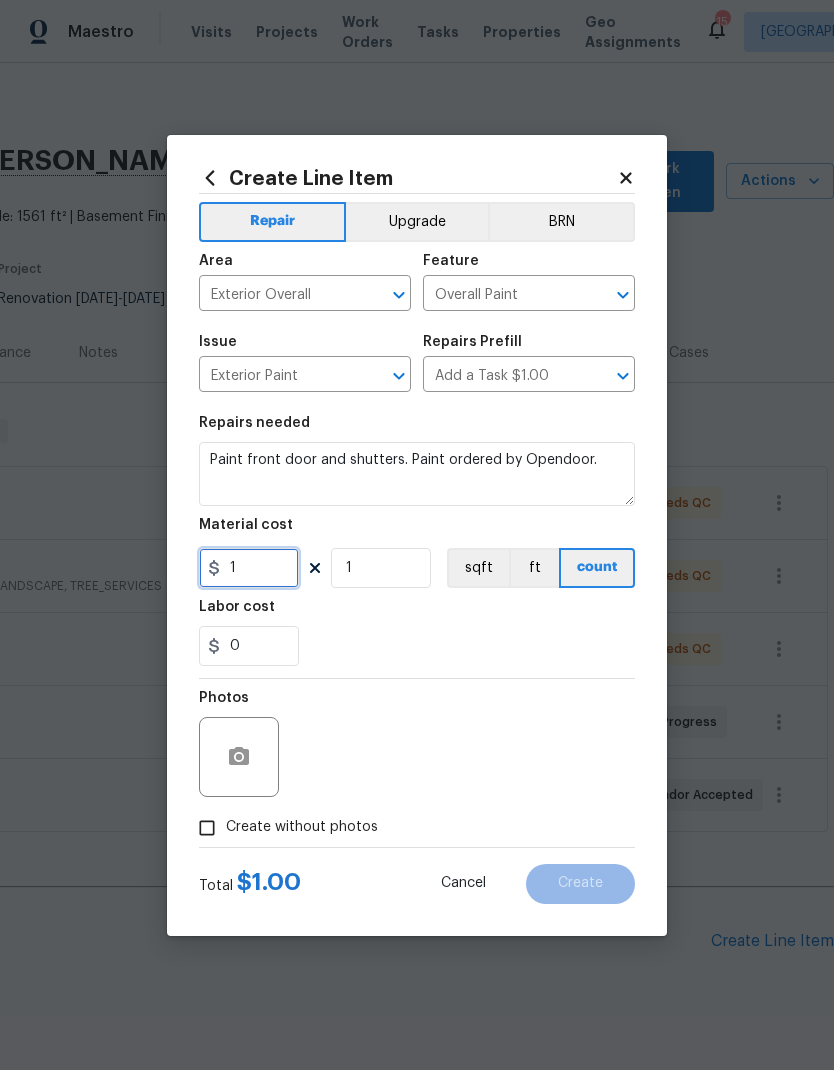 click on "1" at bounding box center [249, 568] 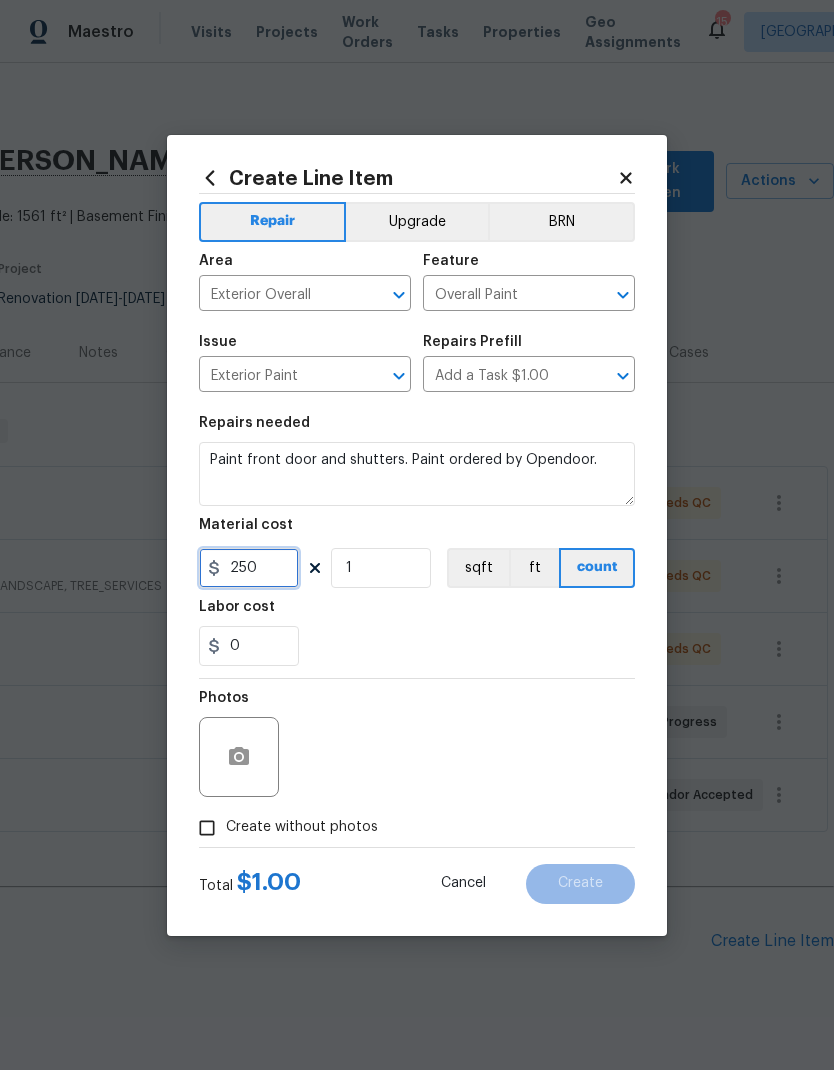type on "250" 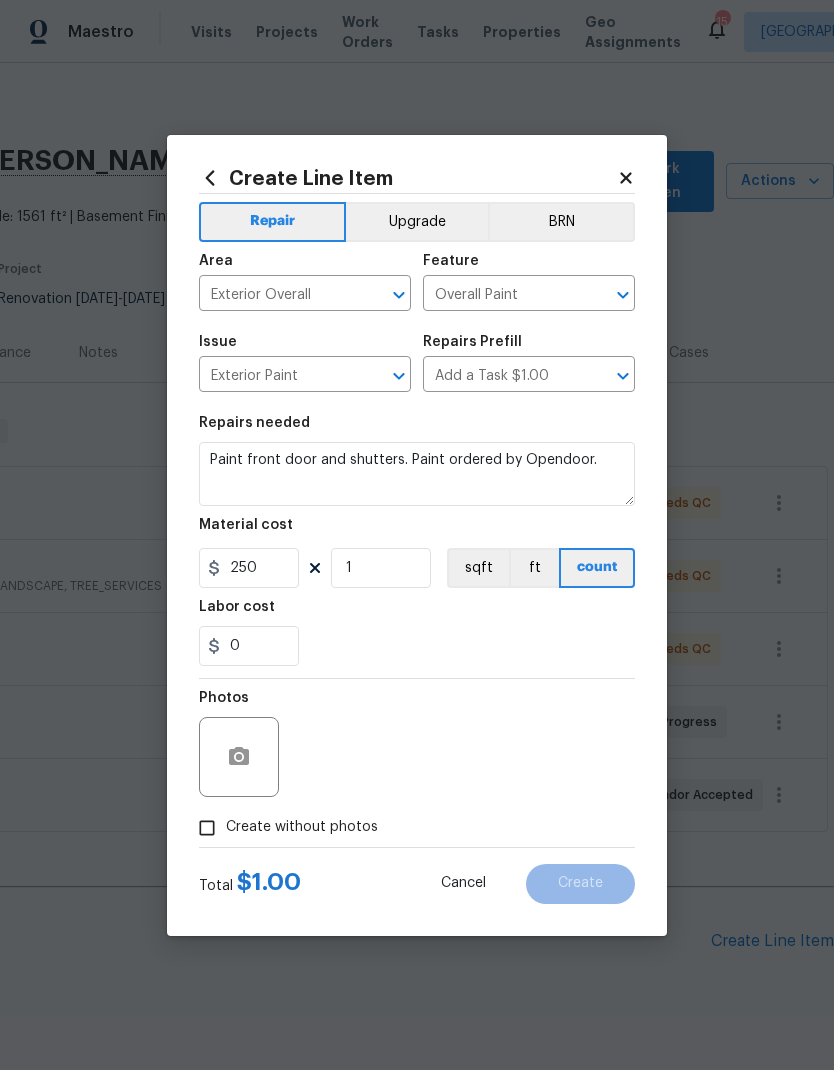 click on "Labor cost" at bounding box center [417, 613] 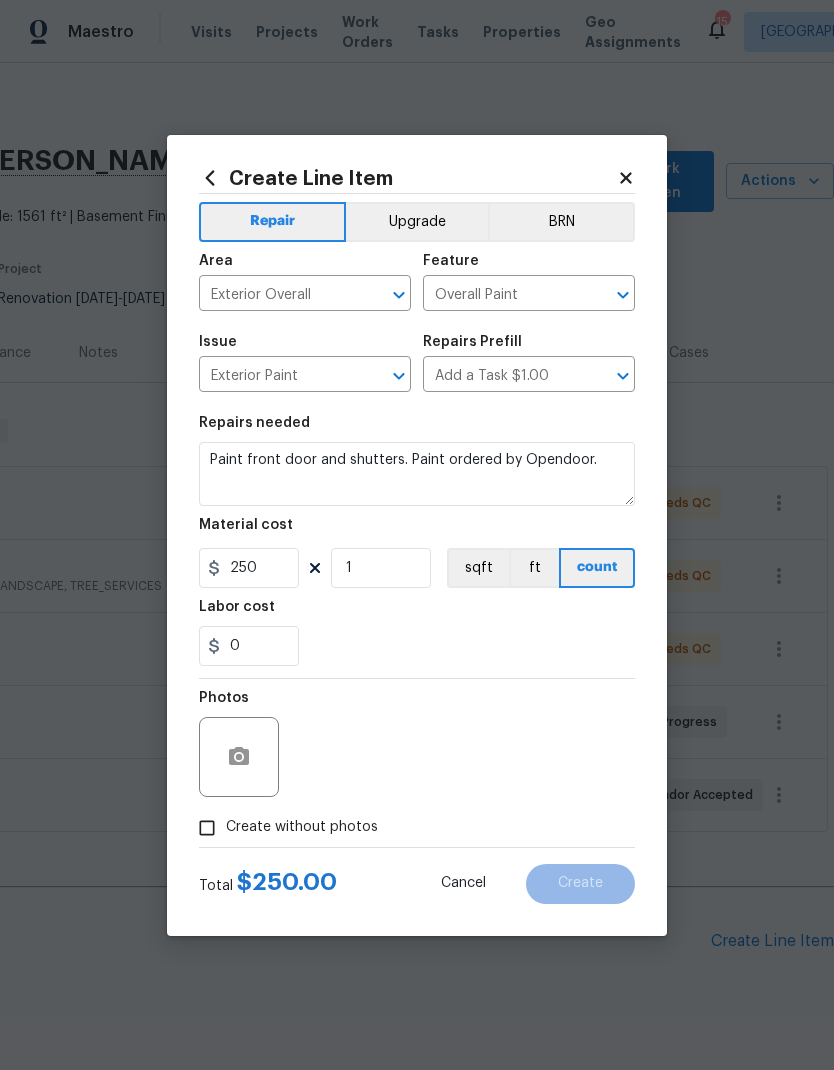 click on "Create without photos" at bounding box center [207, 828] 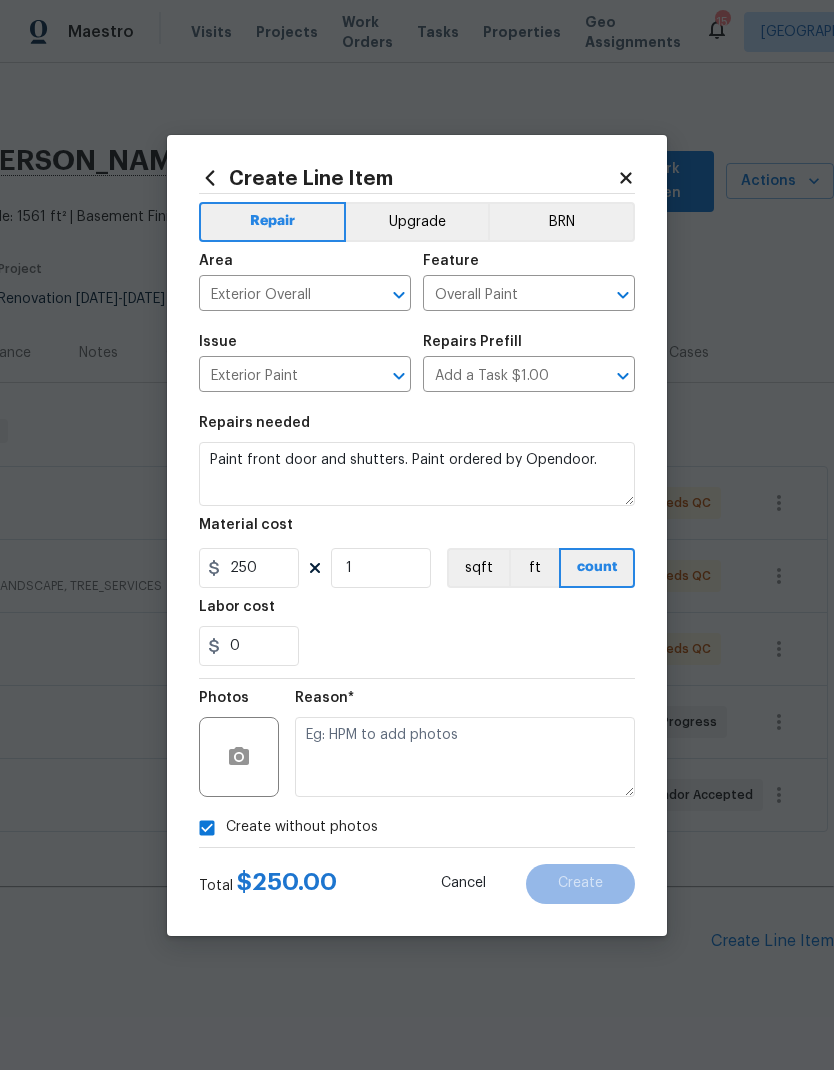 click on "Create without photos" at bounding box center [207, 828] 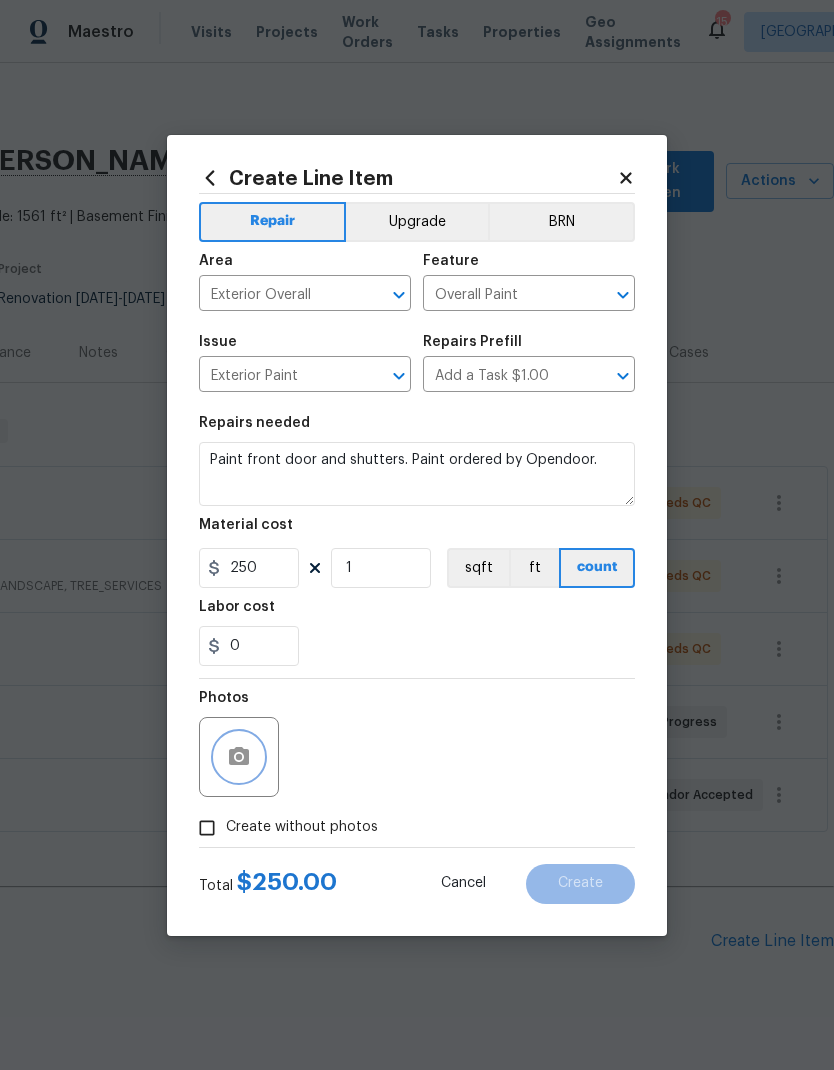 click at bounding box center [239, 757] 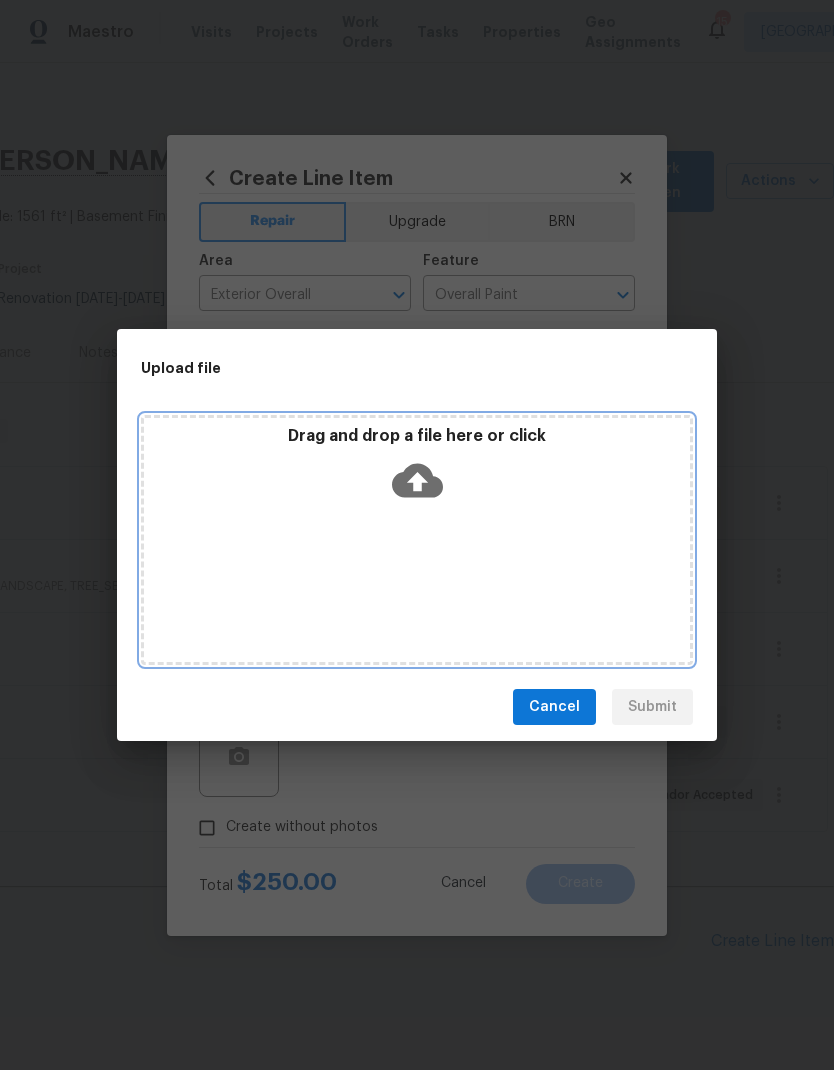 click 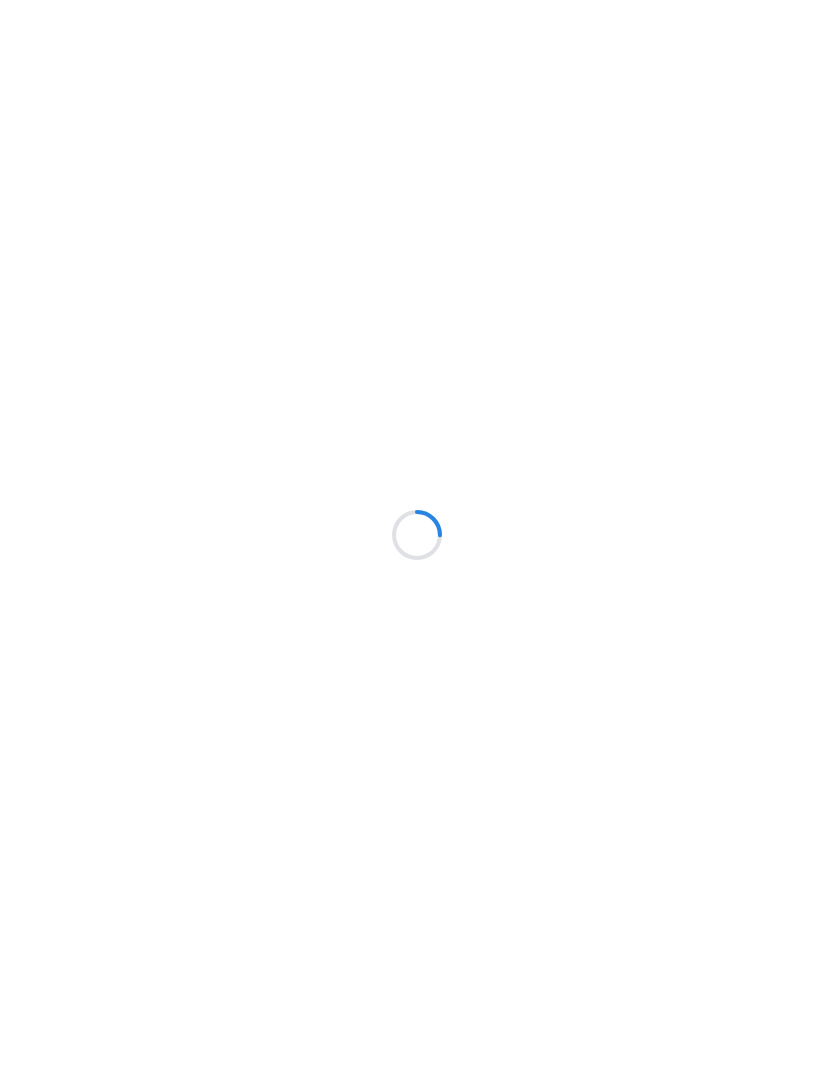 scroll, scrollTop: 0, scrollLeft: 0, axis: both 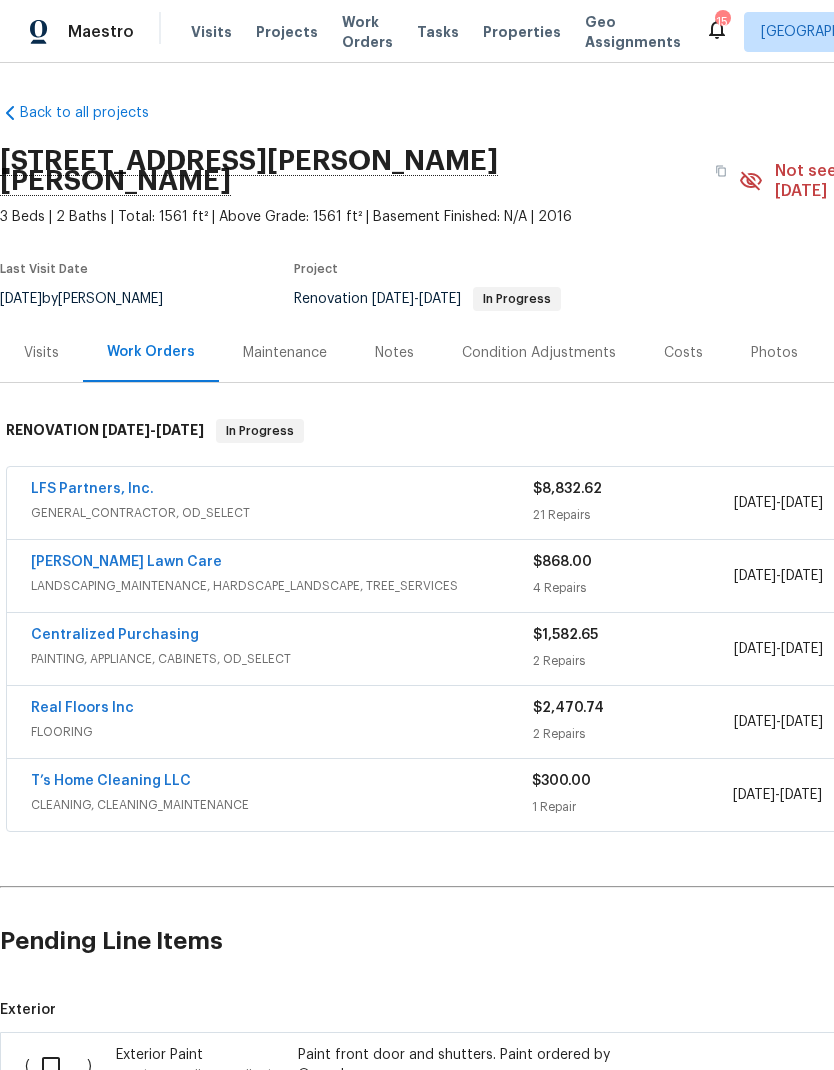 click at bounding box center [58, 1066] 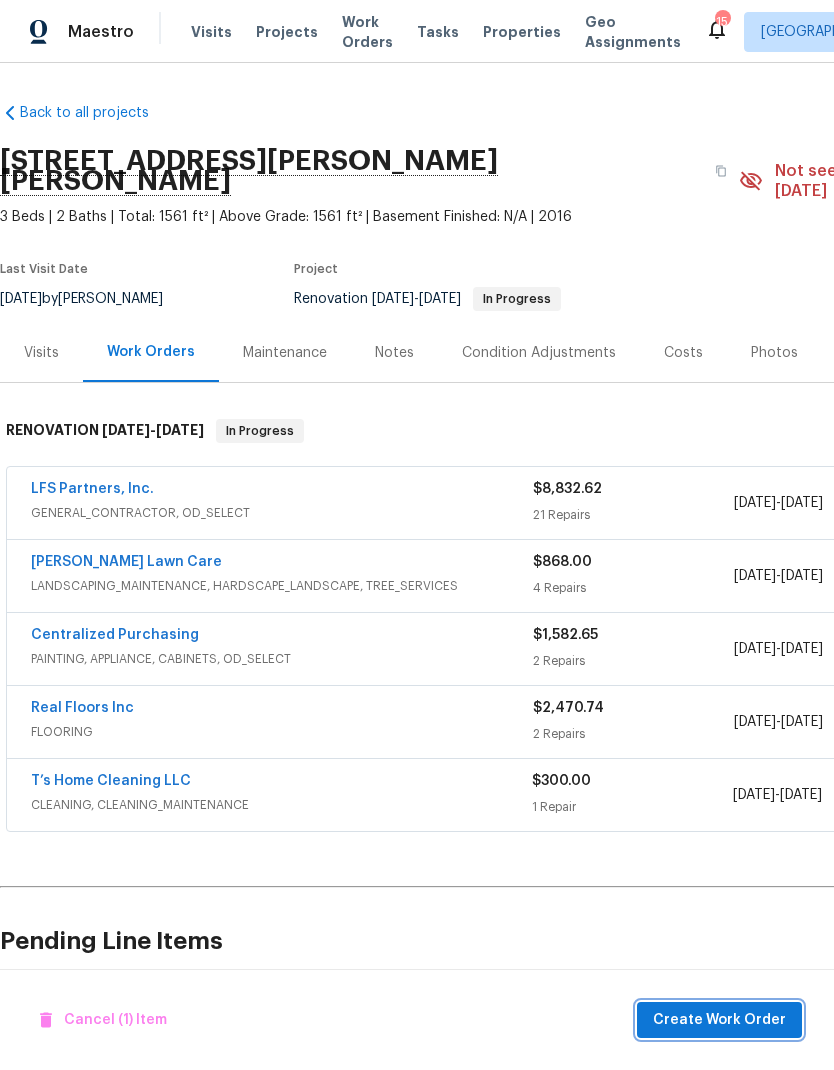 click on "Create Work Order" at bounding box center (719, 1020) 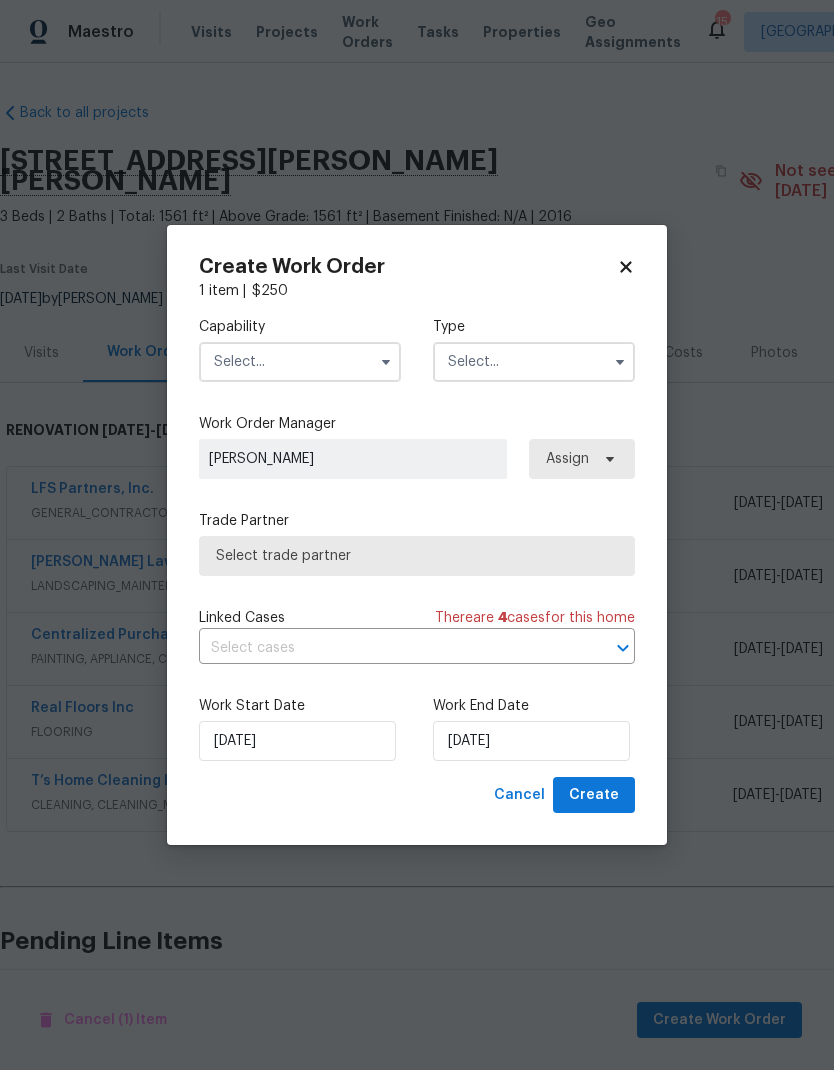 click at bounding box center [300, 362] 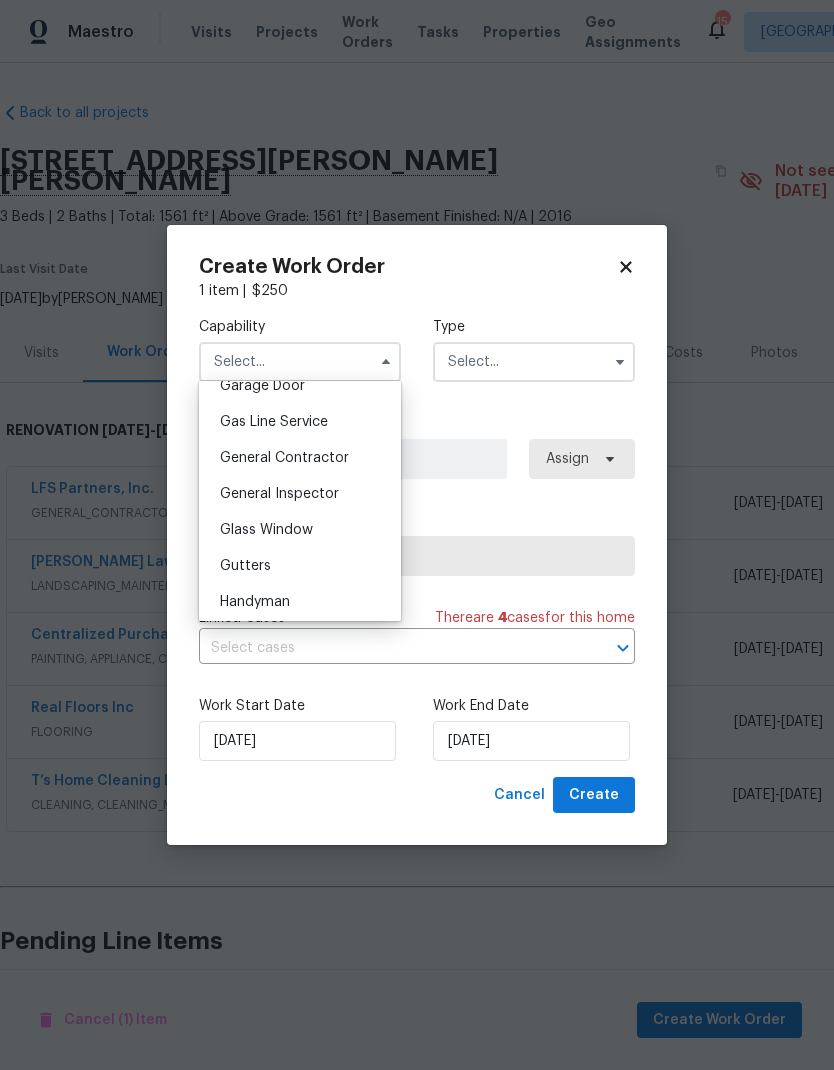 scroll, scrollTop: 888, scrollLeft: 0, axis: vertical 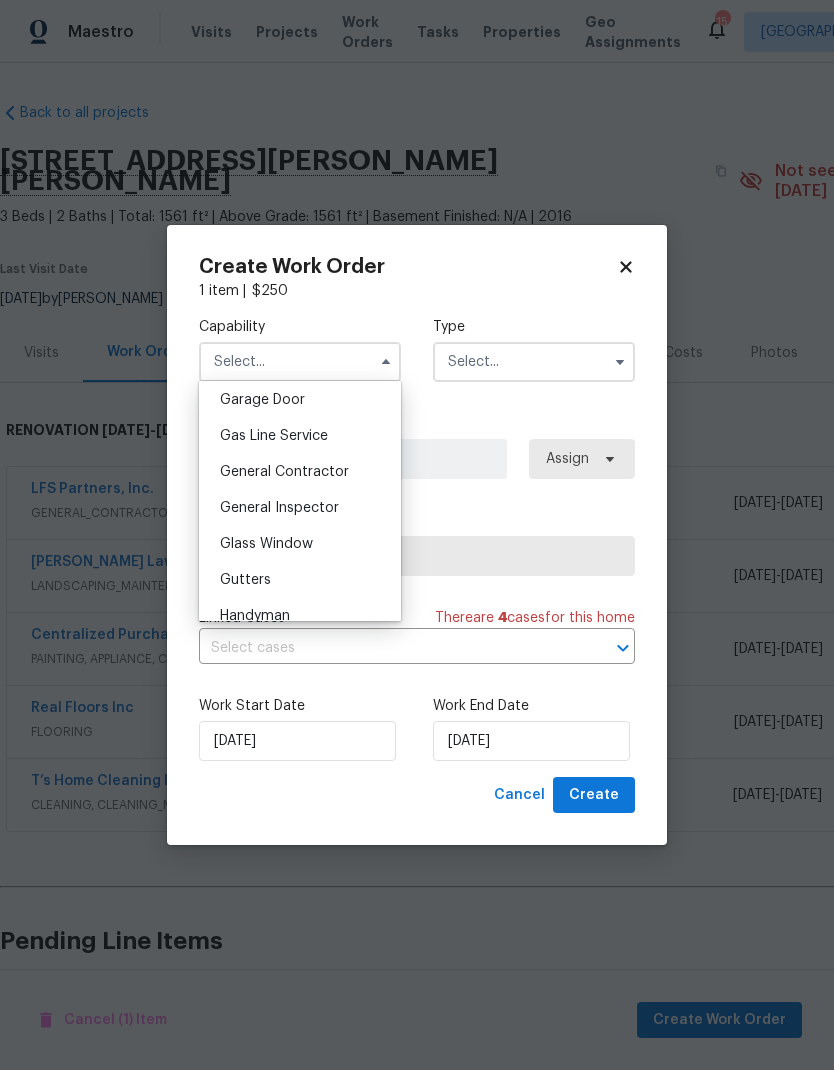 click on "General Contractor" at bounding box center [284, 472] 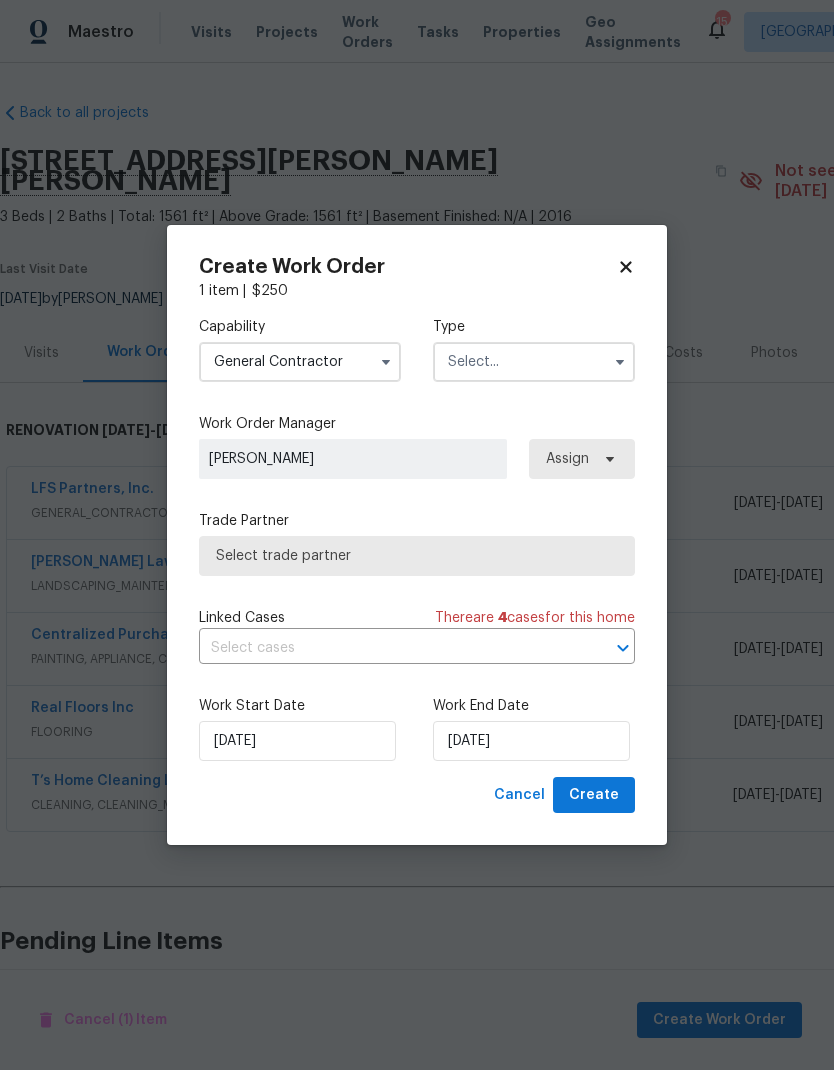 click at bounding box center [534, 362] 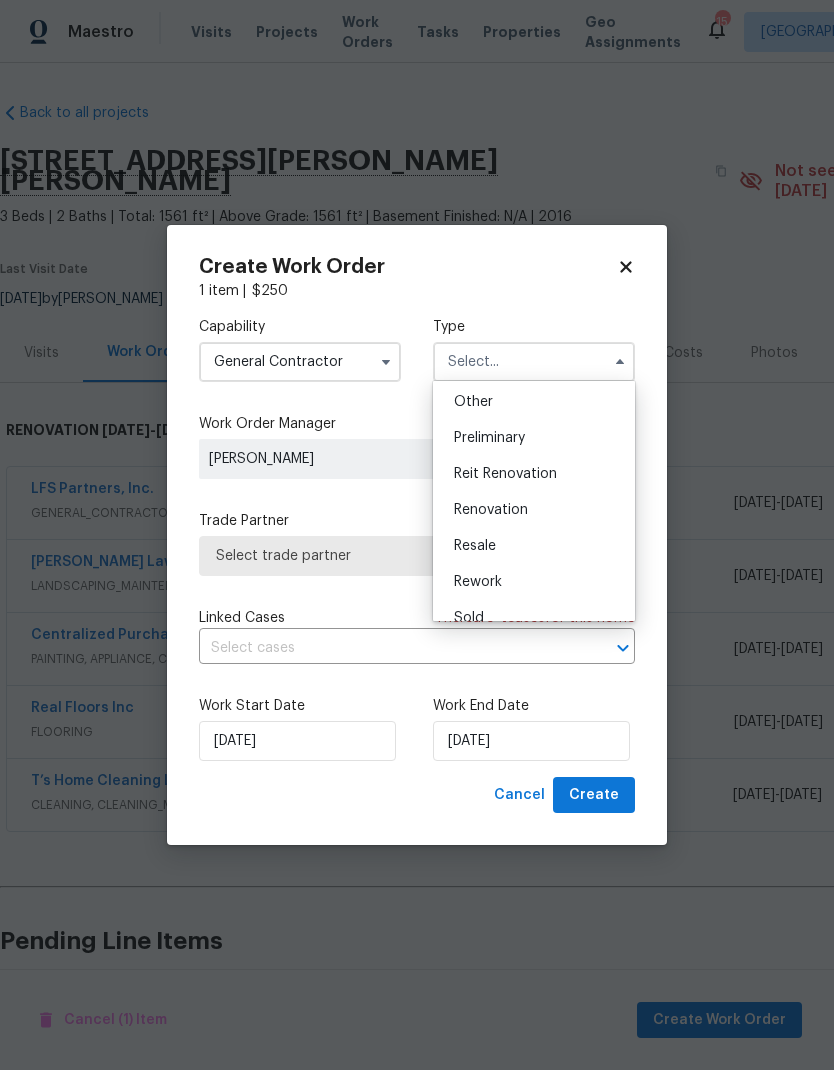 scroll, scrollTop: 414, scrollLeft: 0, axis: vertical 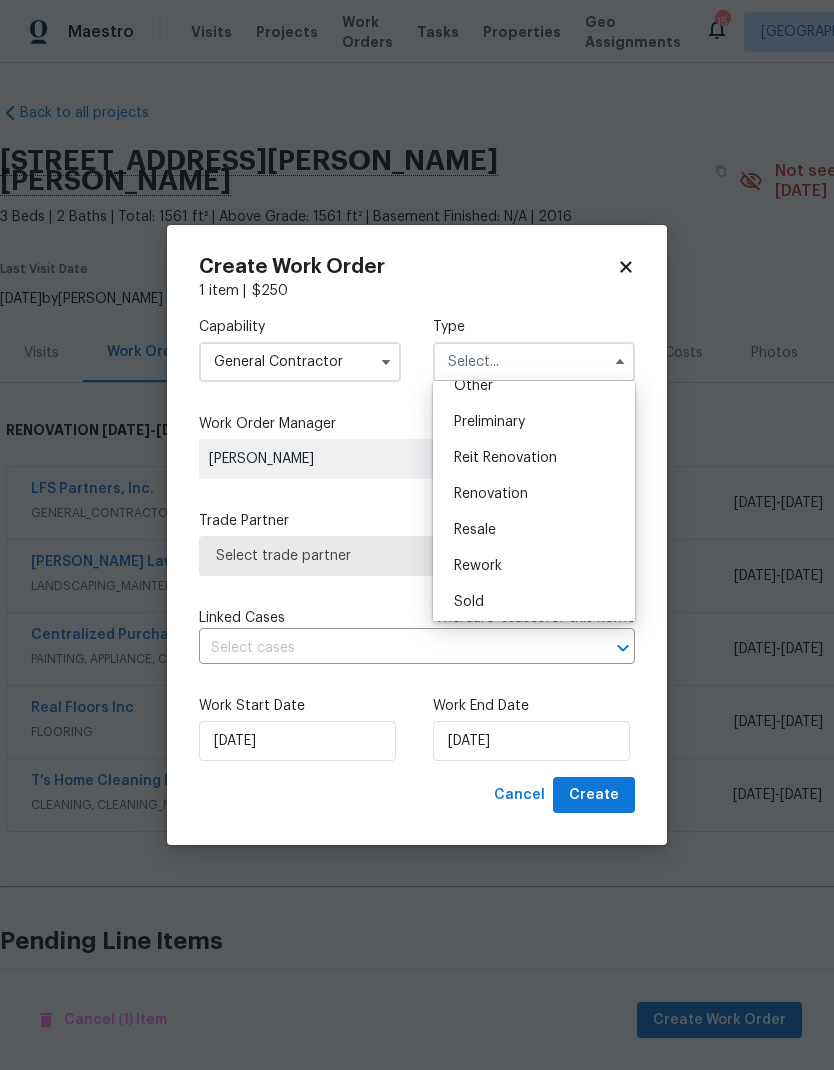 click on "Renovation" at bounding box center (491, 494) 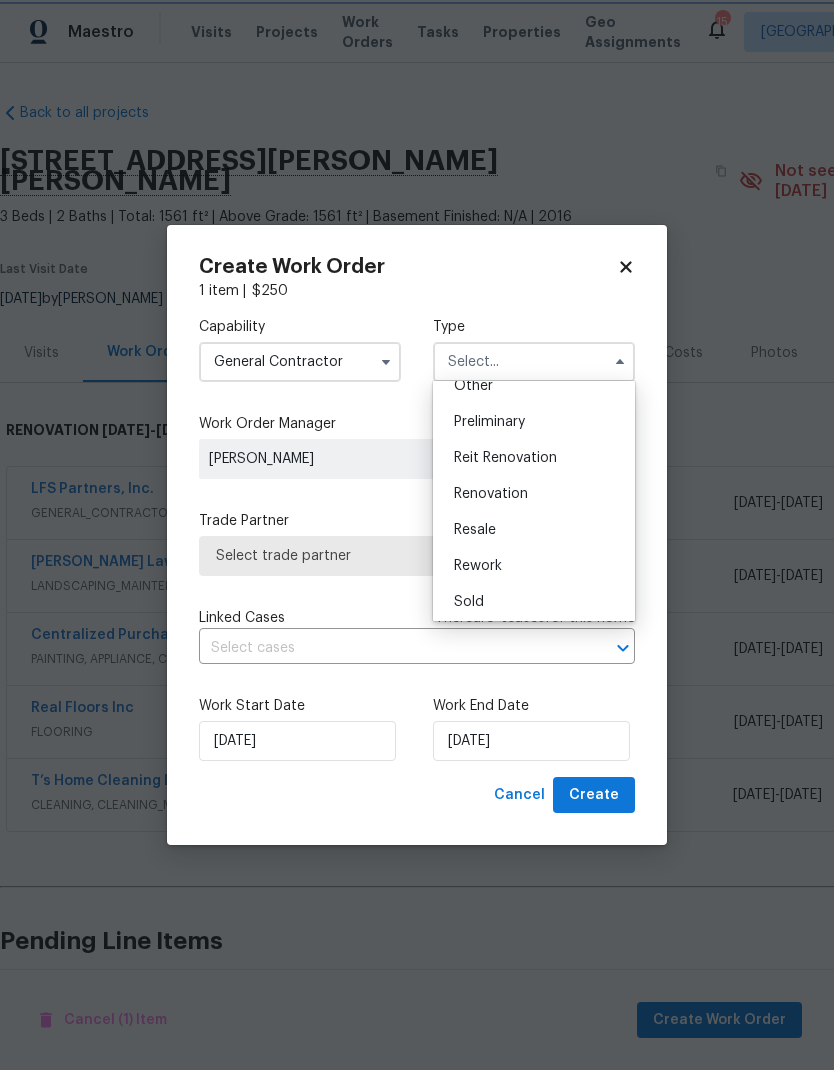type on "Renovation" 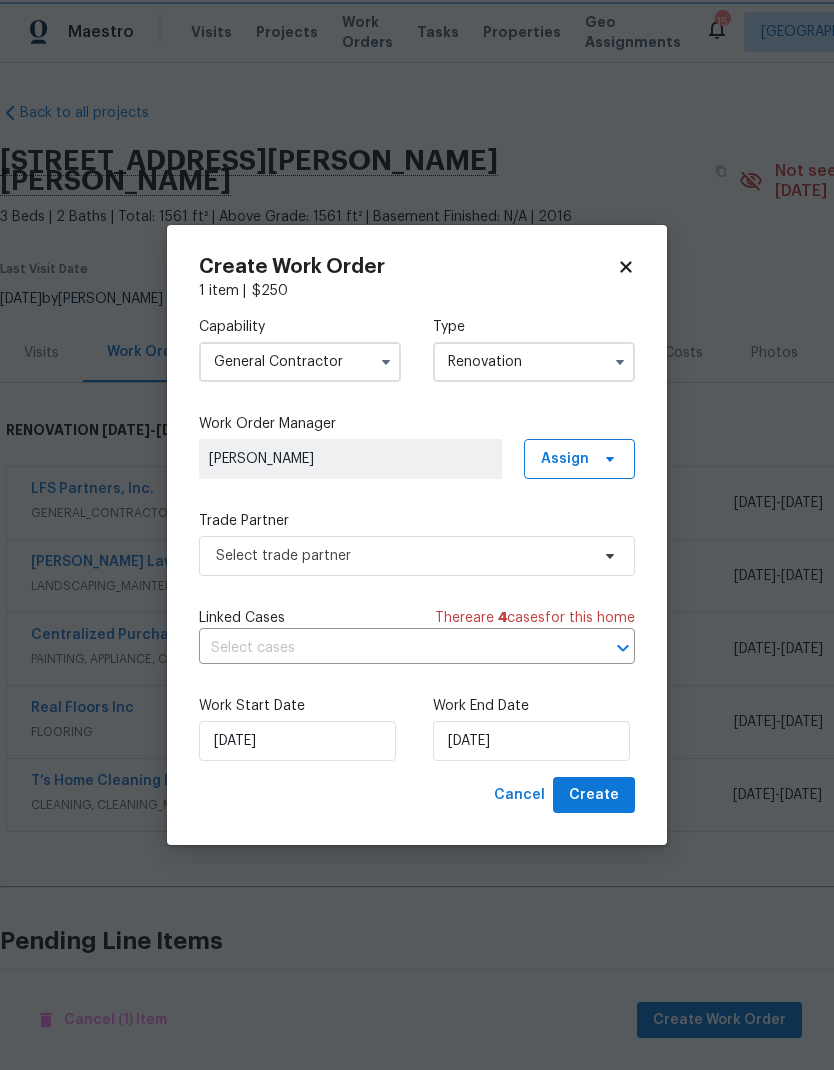 scroll, scrollTop: 0, scrollLeft: 0, axis: both 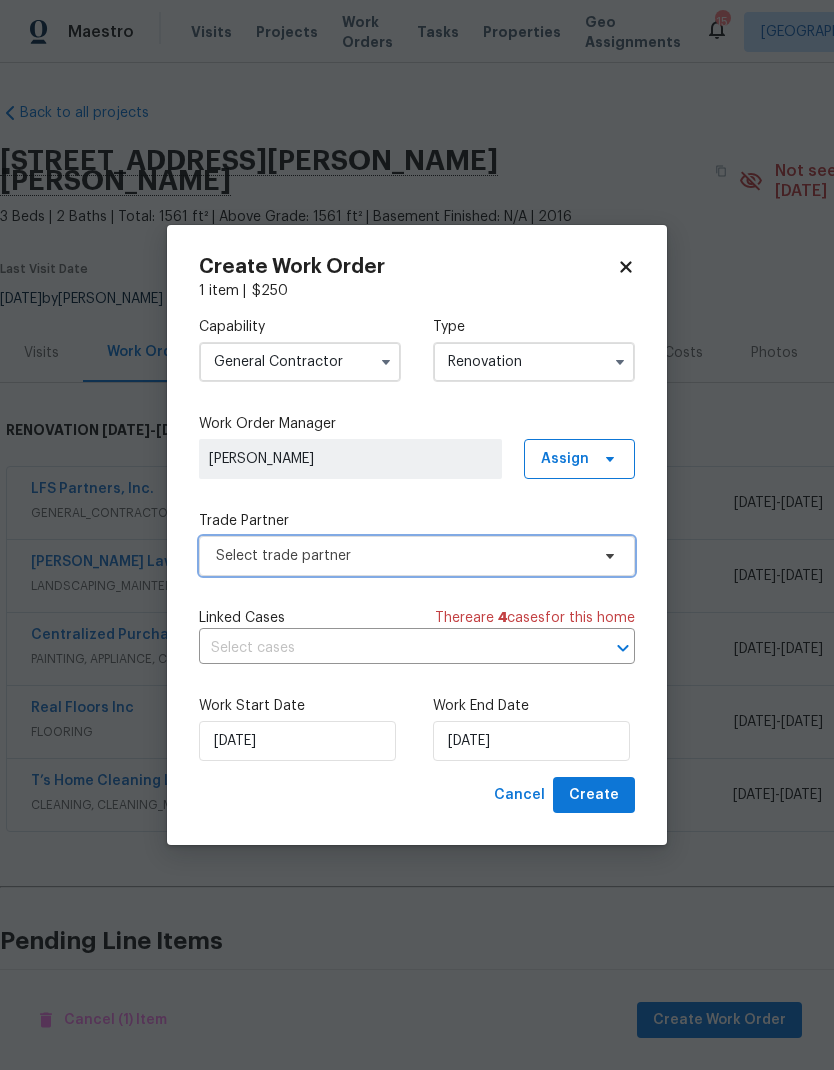 click on "Select trade partner" at bounding box center (402, 556) 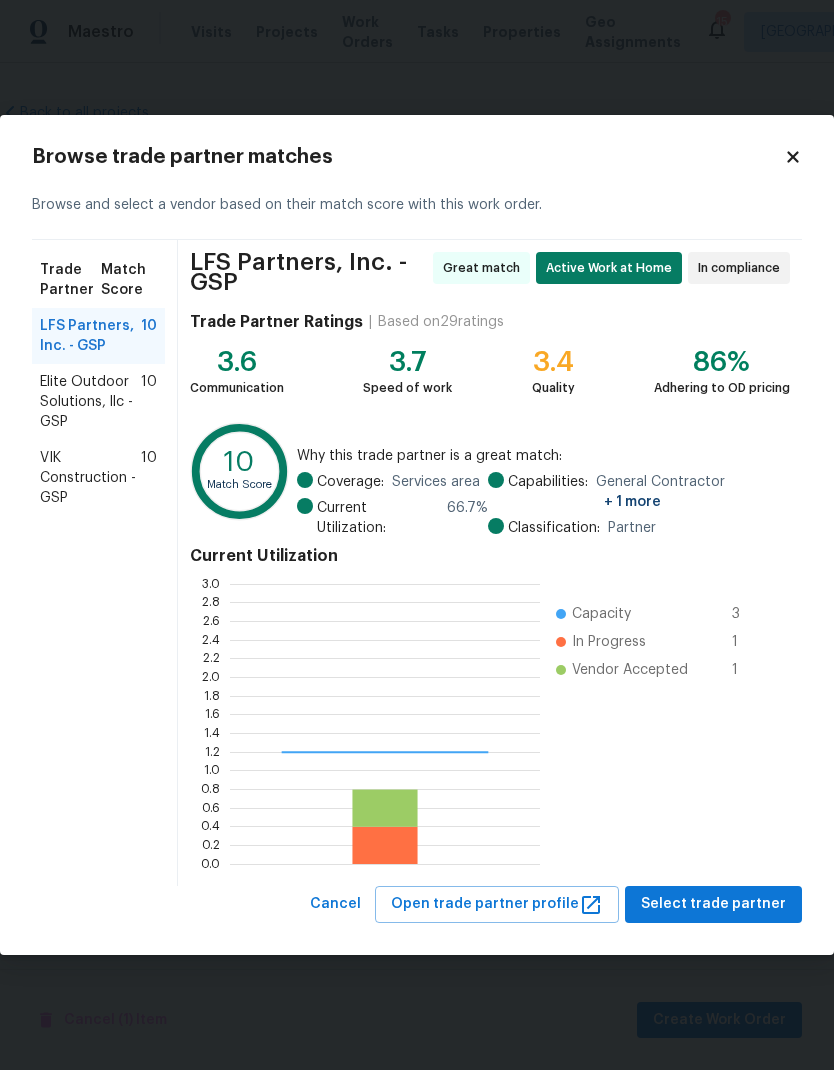 scroll, scrollTop: 2, scrollLeft: 2, axis: both 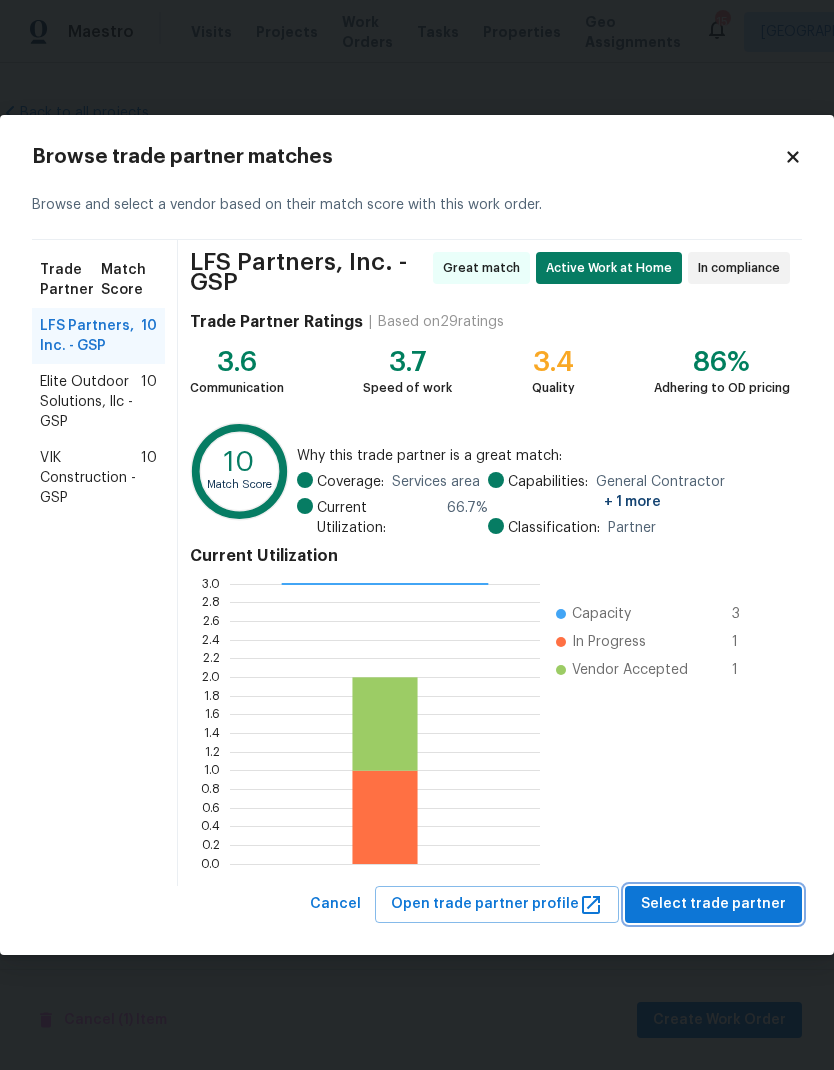 click on "Select trade partner" at bounding box center [713, 904] 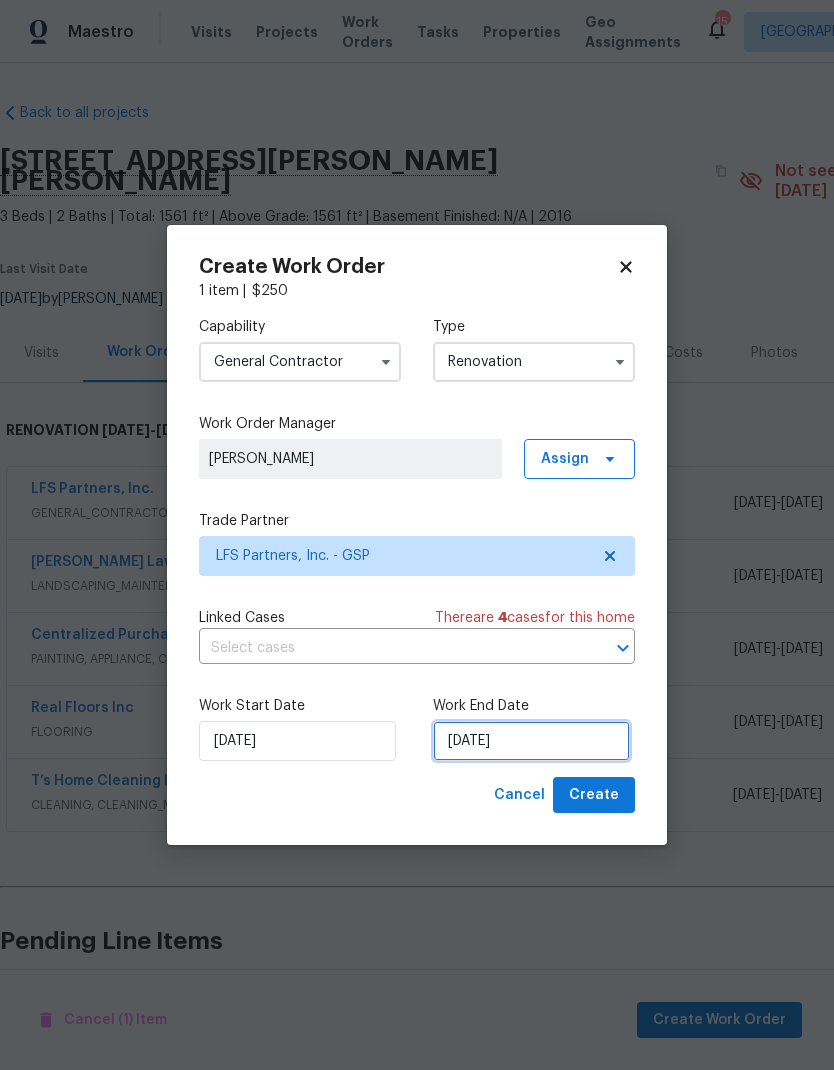 click on "[DATE]" at bounding box center (531, 741) 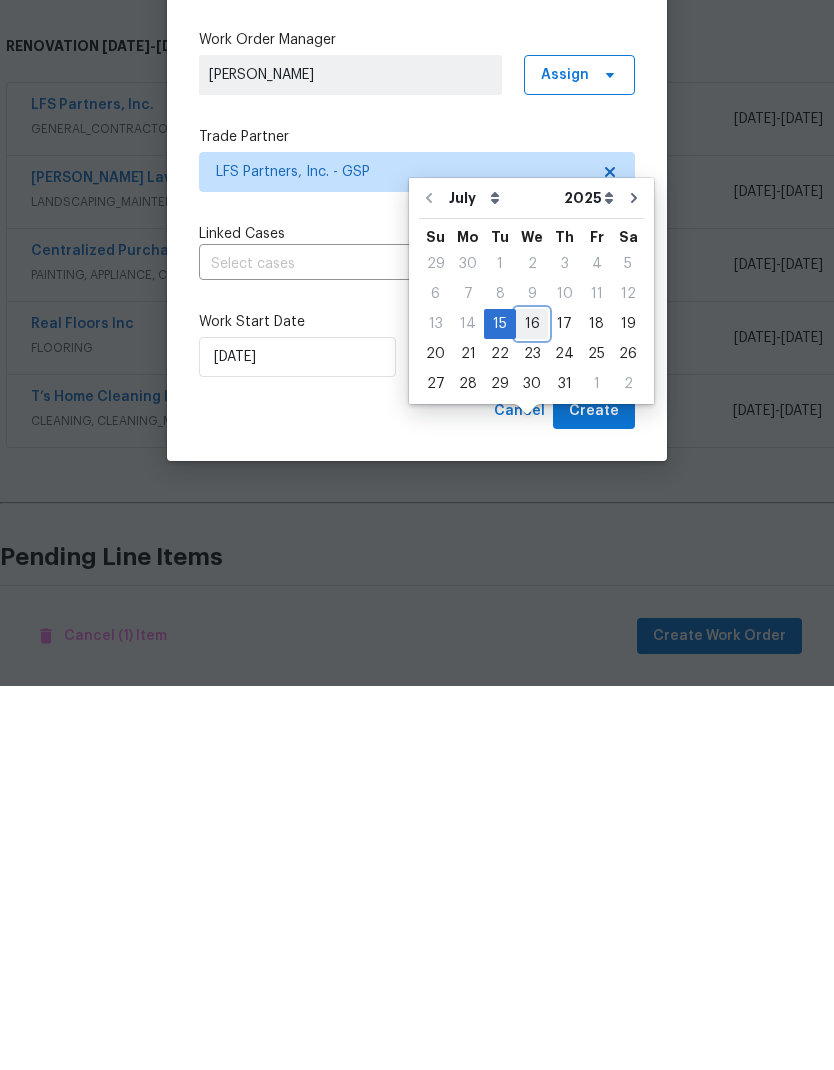 click on "16" at bounding box center [532, 708] 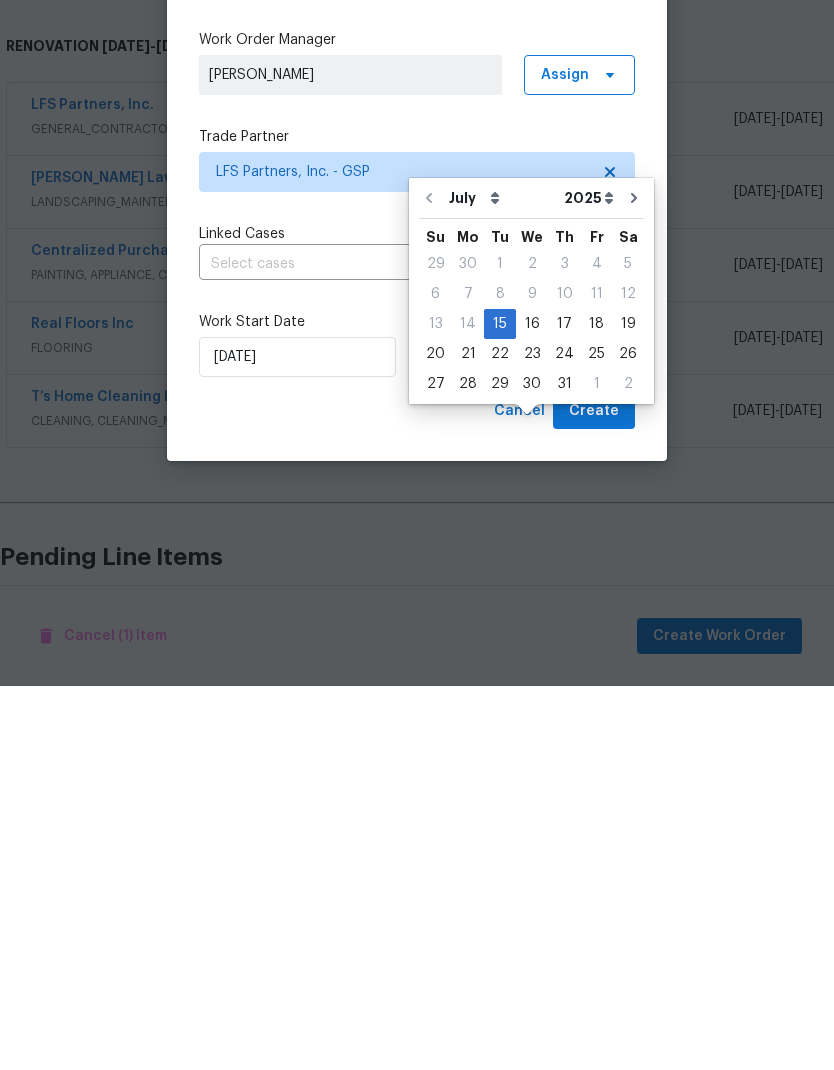 type on "[DATE]" 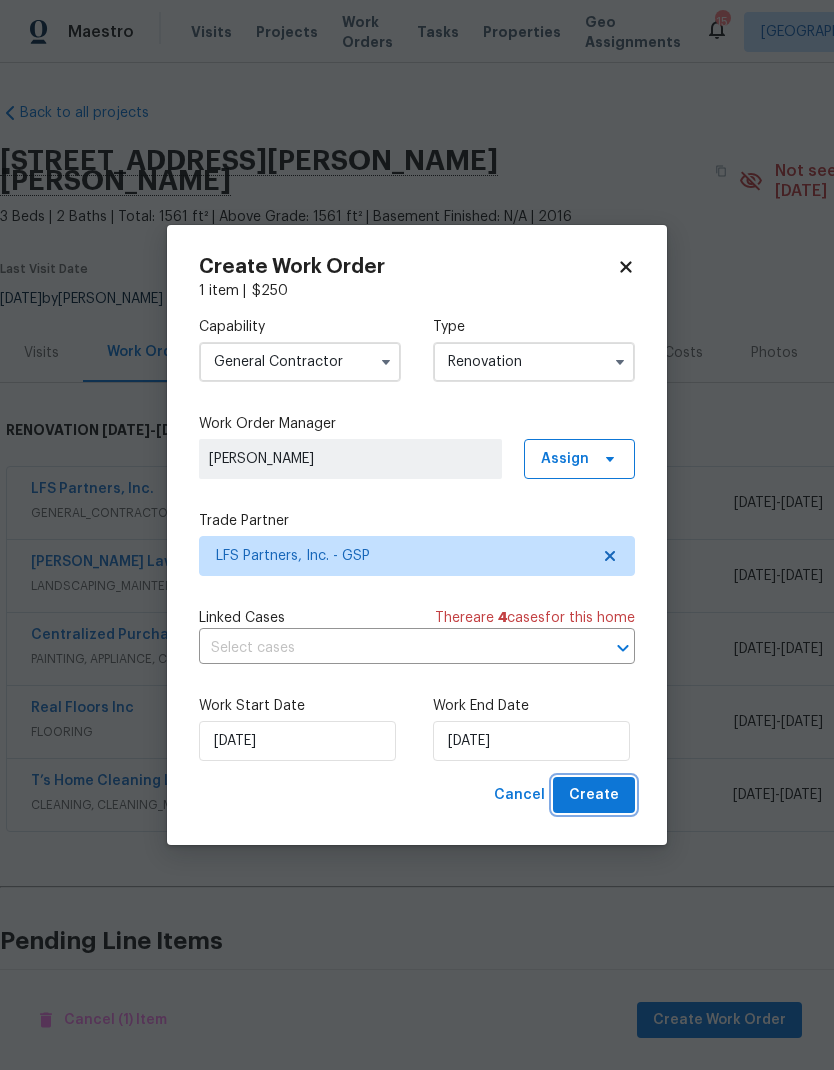 click on "Create" at bounding box center [594, 795] 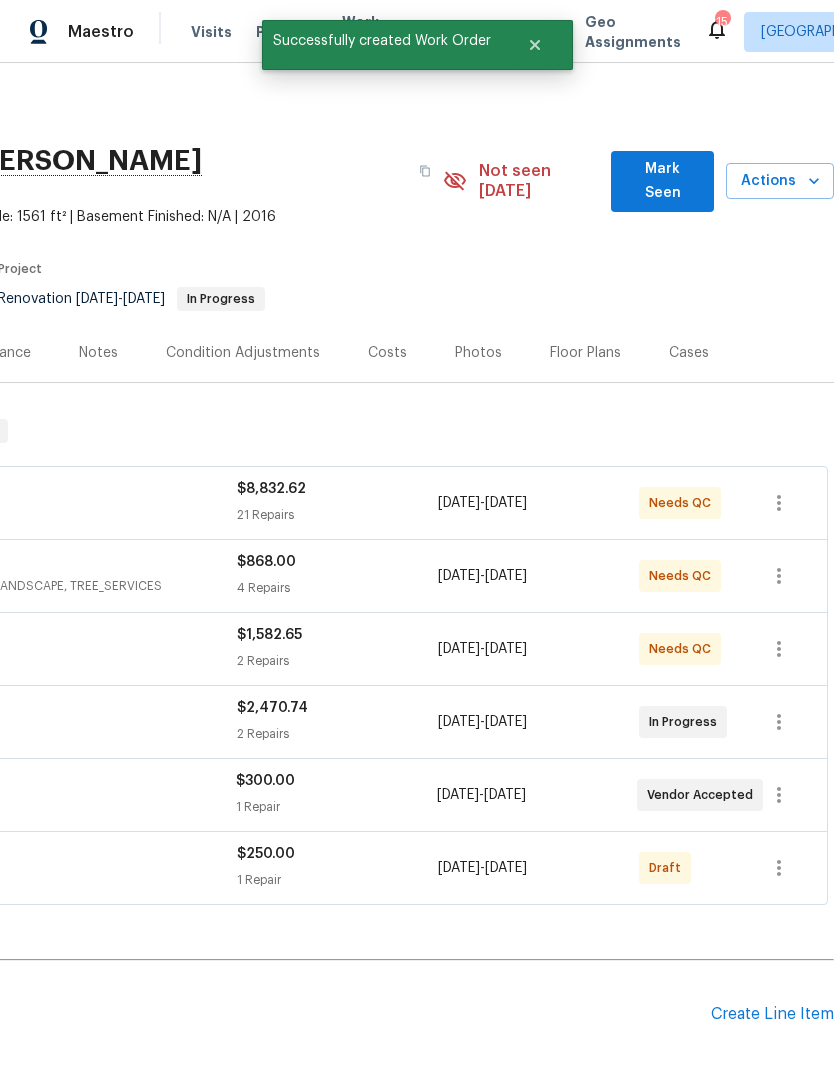 scroll, scrollTop: 0, scrollLeft: 296, axis: horizontal 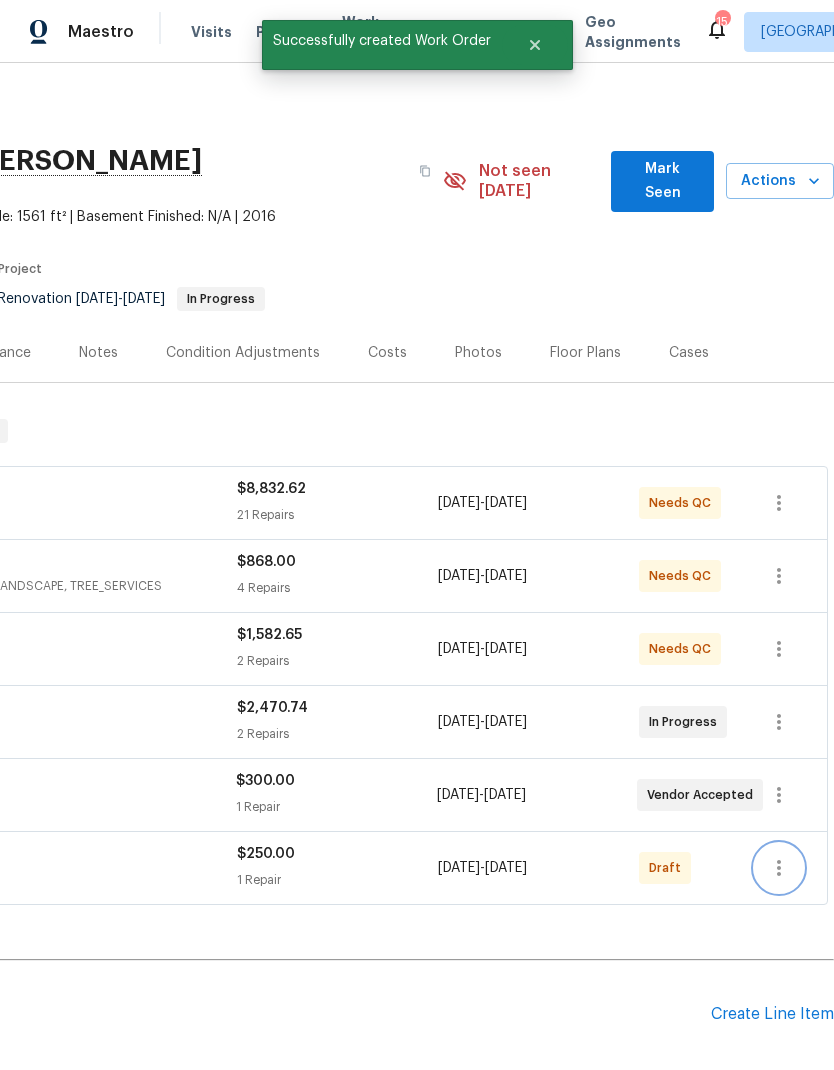 click 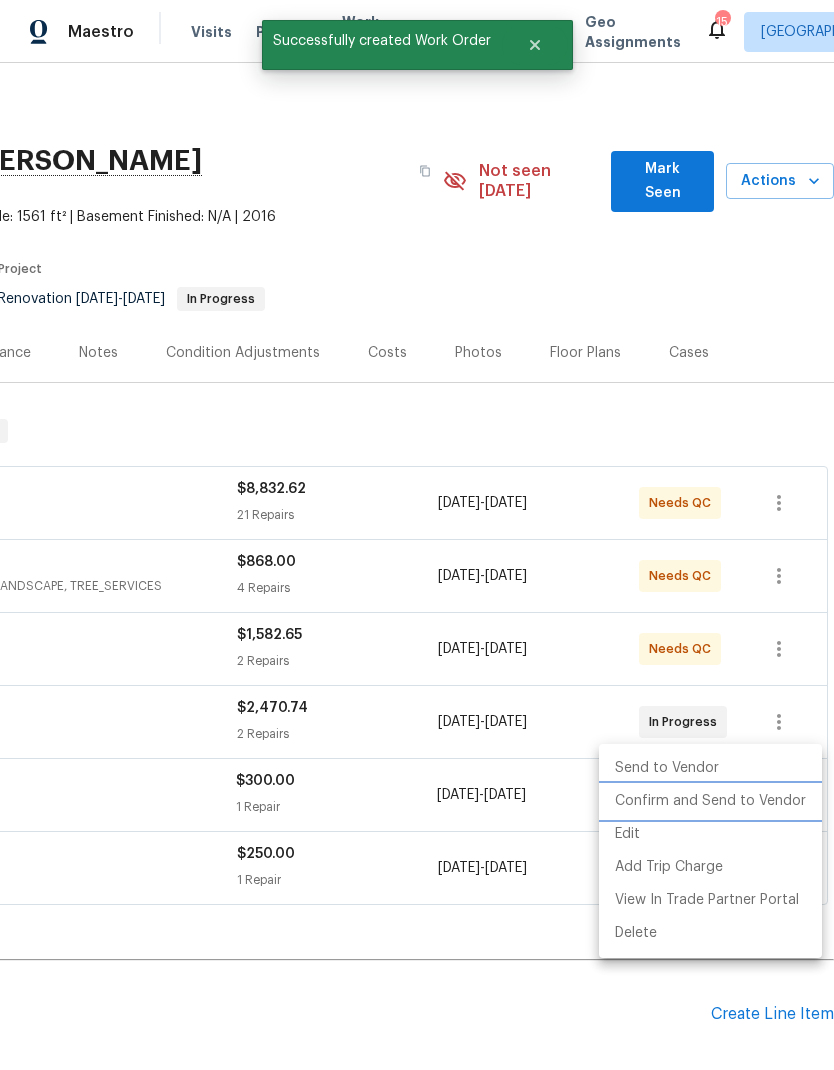 click on "Confirm and Send to Vendor" at bounding box center (710, 801) 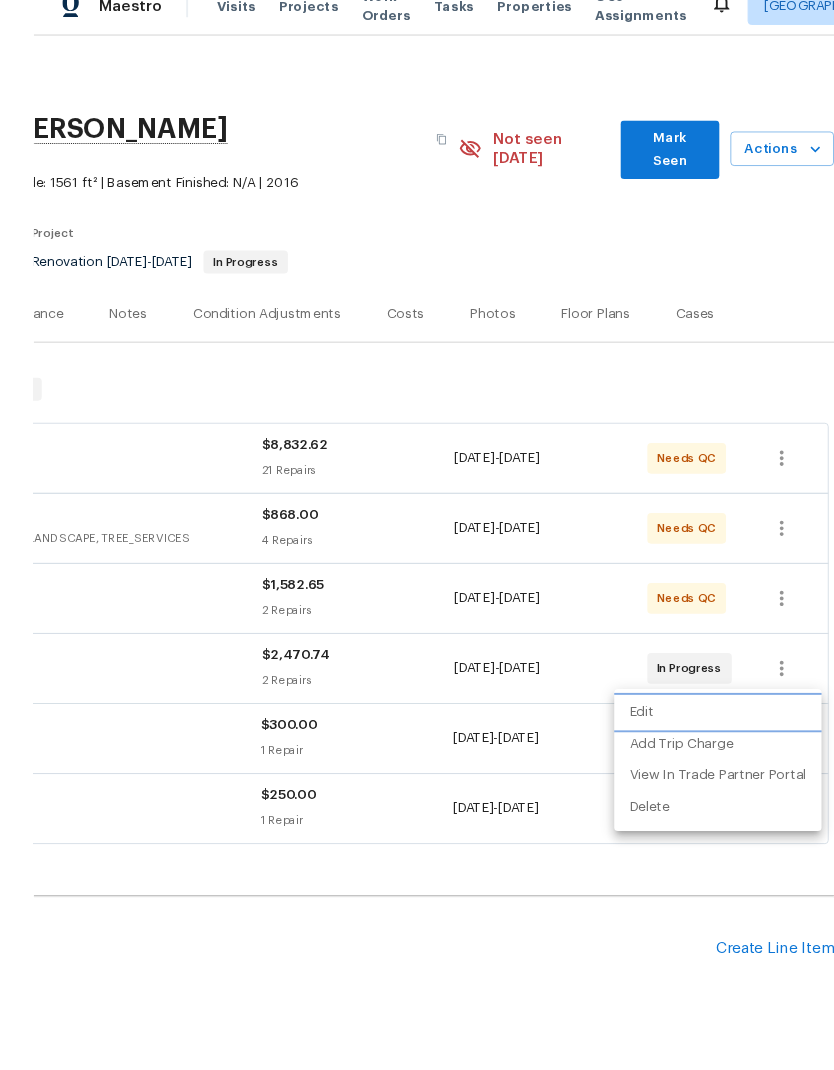 scroll, scrollTop: 80, scrollLeft: 0, axis: vertical 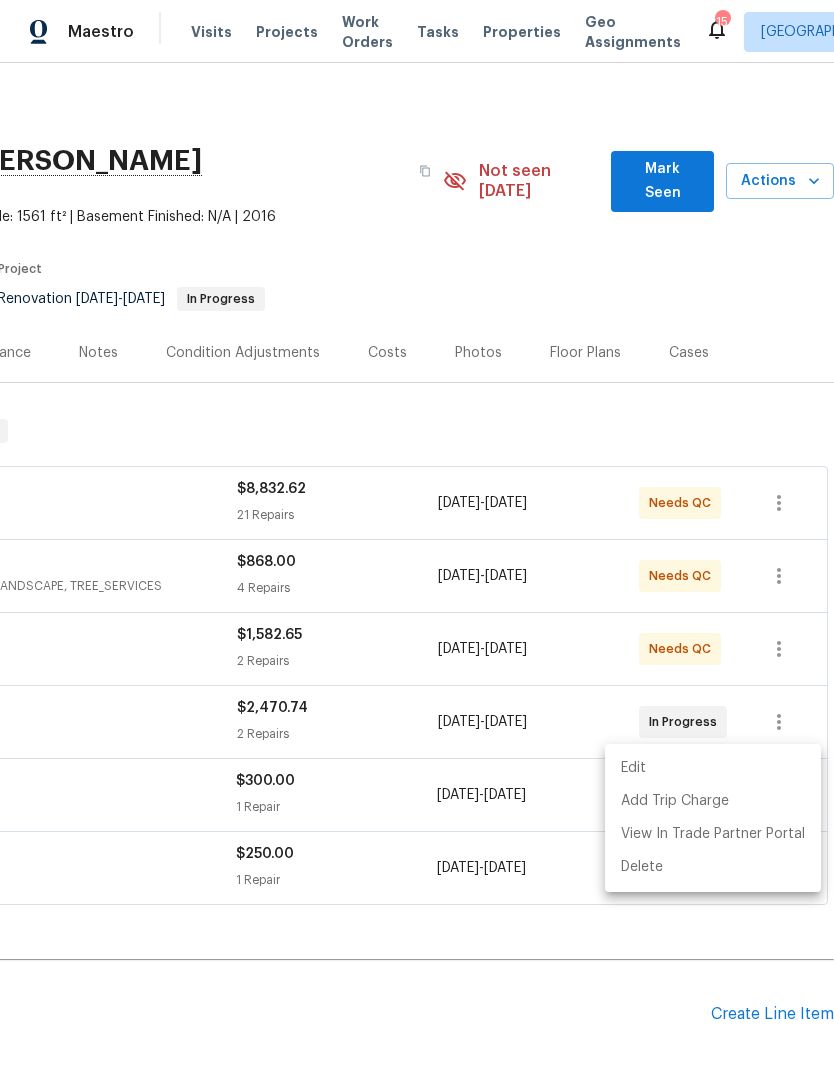 click at bounding box center [417, 535] 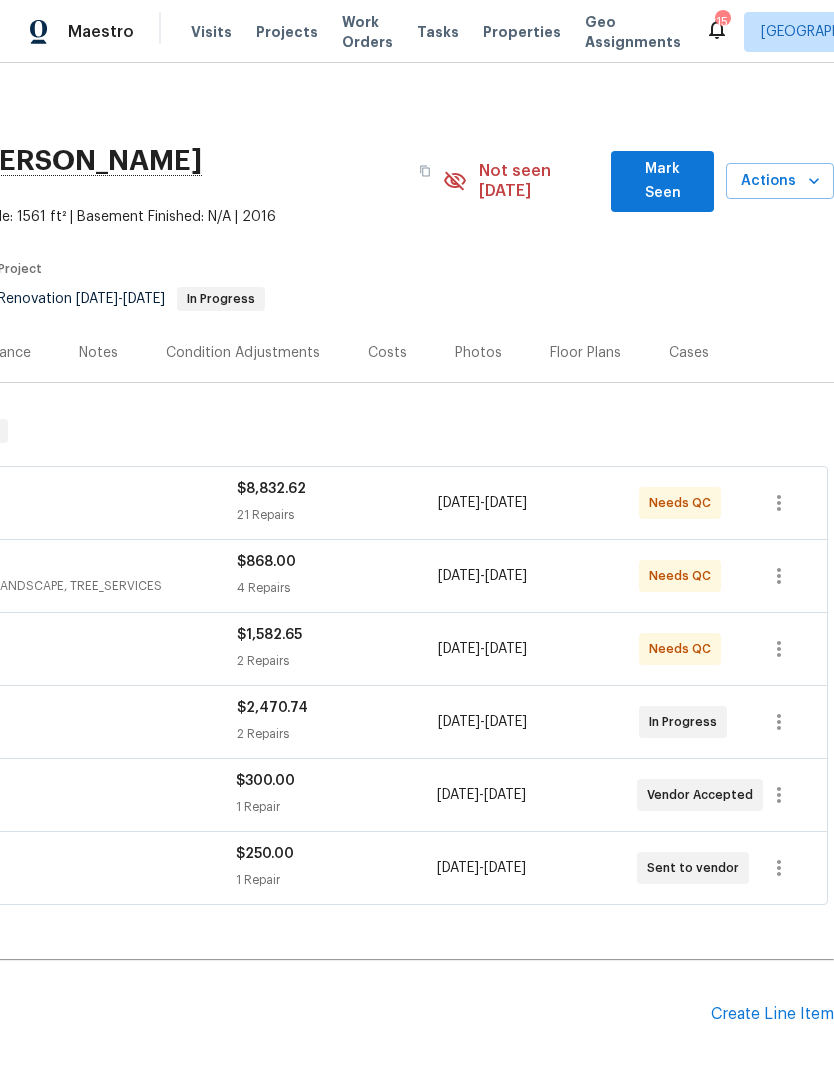 click on "Notes" at bounding box center (98, 353) 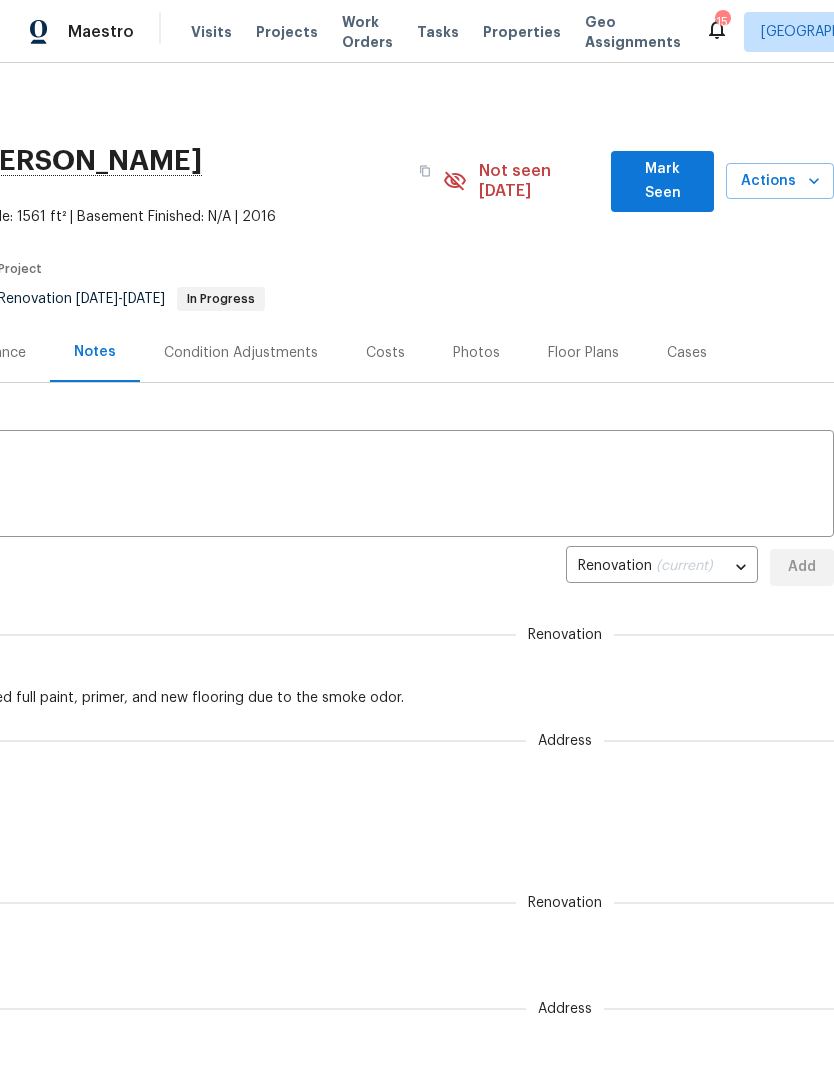 click at bounding box center [269, 486] 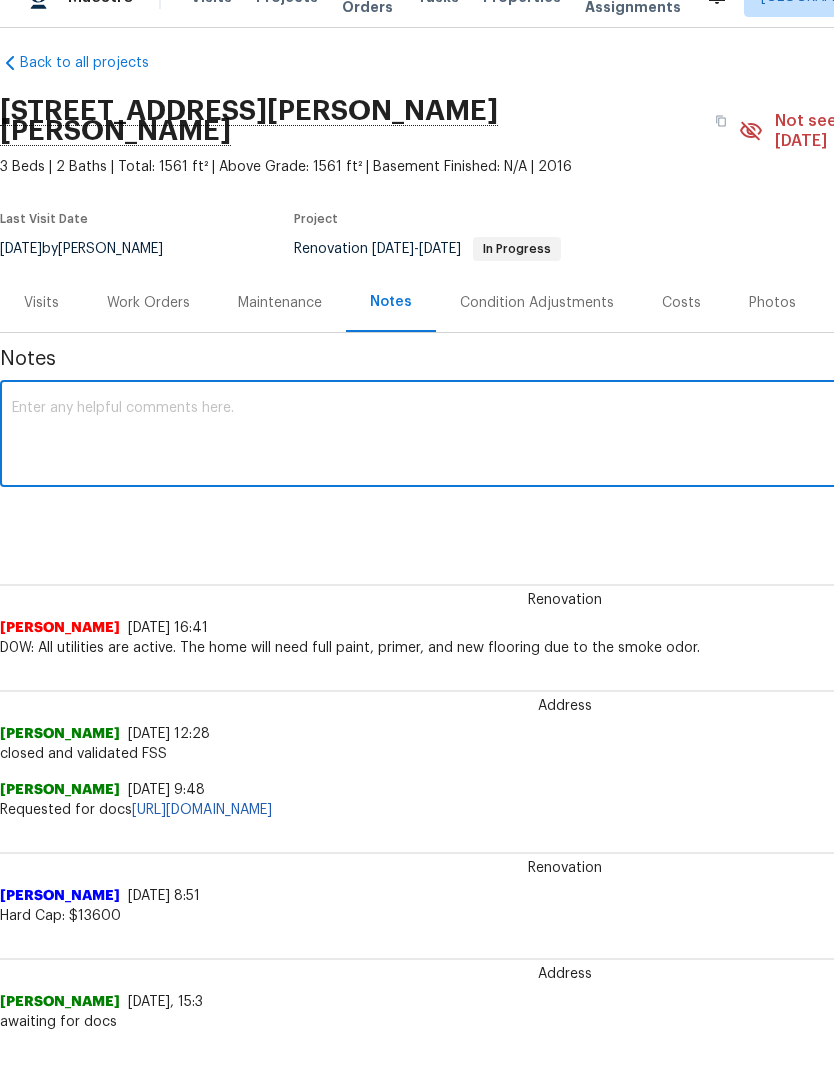 scroll, scrollTop: 15, scrollLeft: 0, axis: vertical 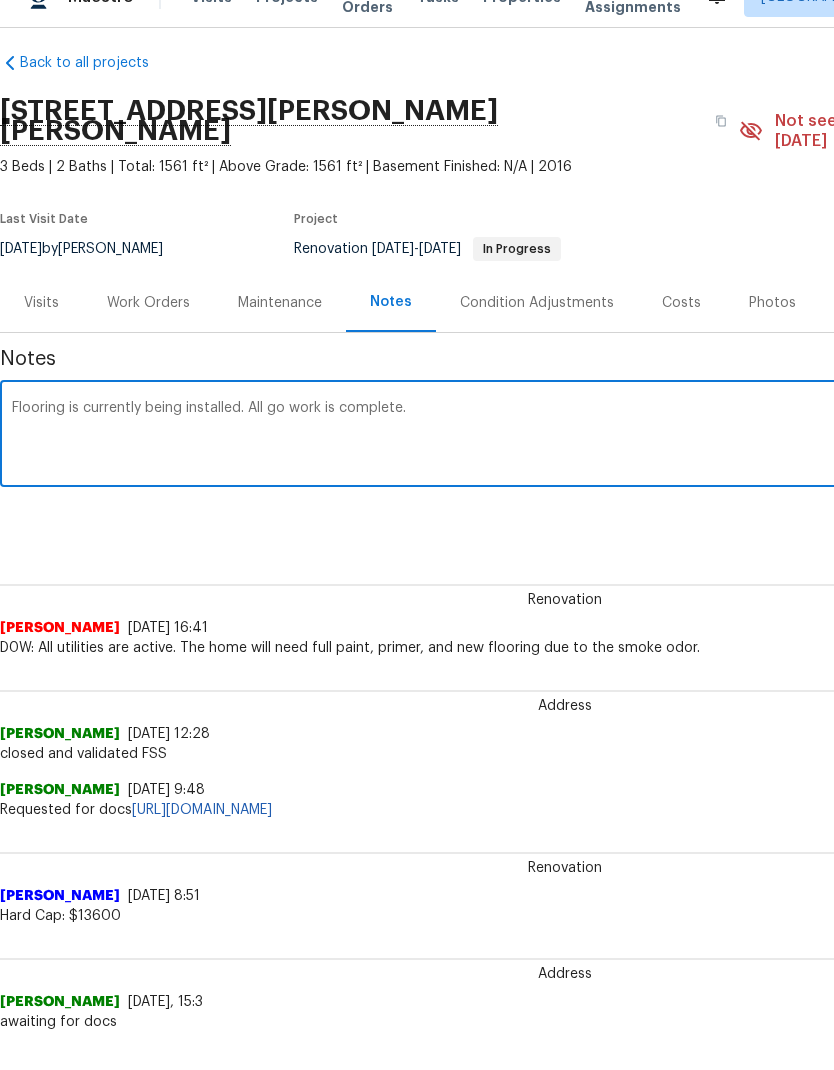 click on "Flooring is currently being installed. All go work is complete." at bounding box center [565, 471] 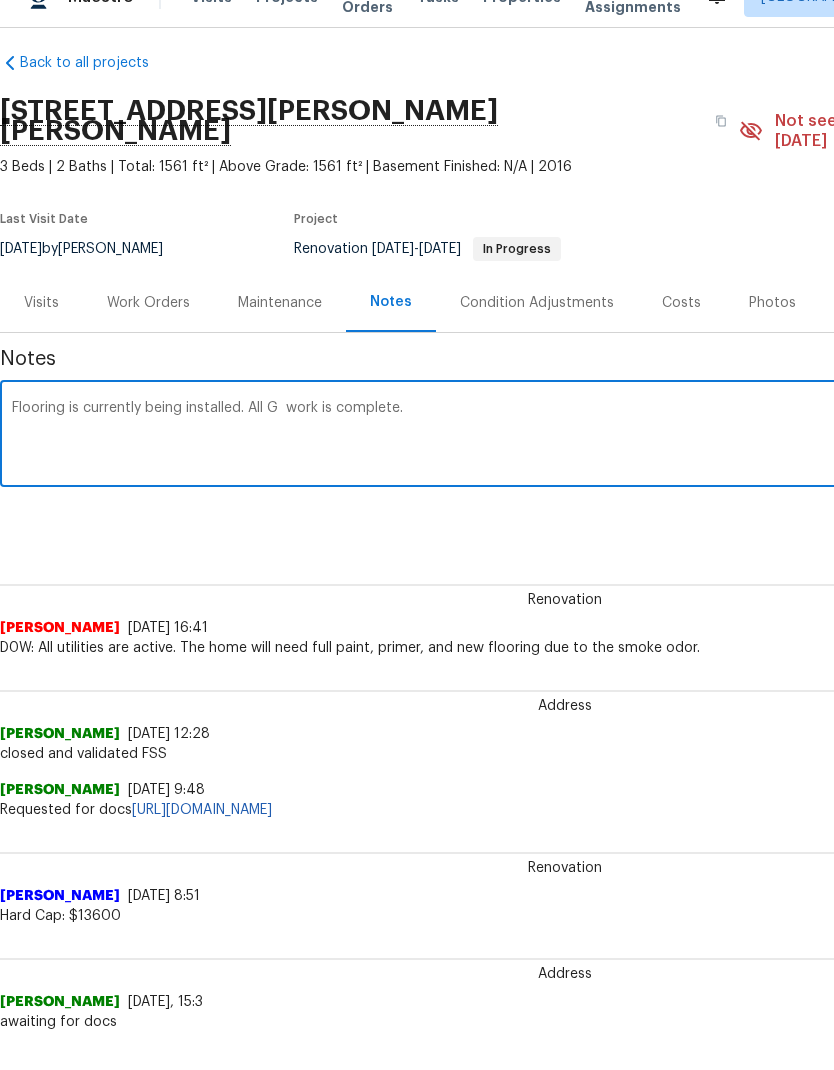 click on "Flooring is currently being installed. All G  work is complete.  x ​" at bounding box center (565, 471) 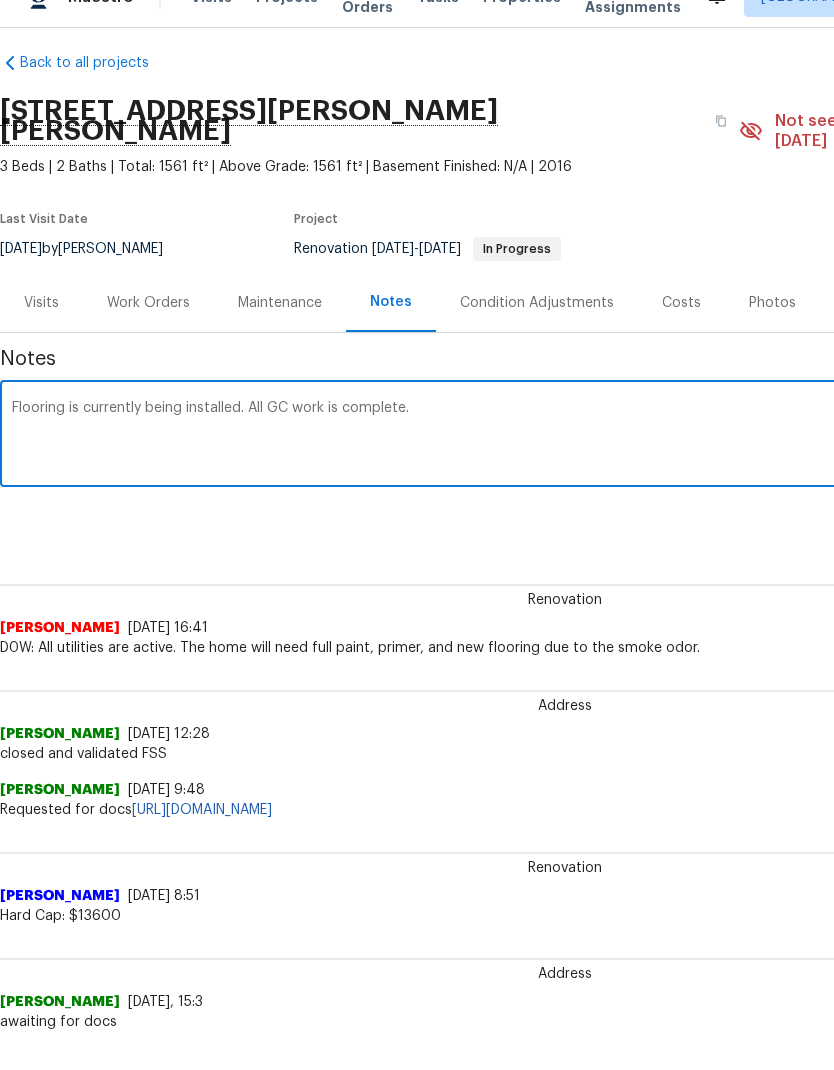 click on "Flooring is currently being installed. All GC work is complete.  x ​" at bounding box center [565, 471] 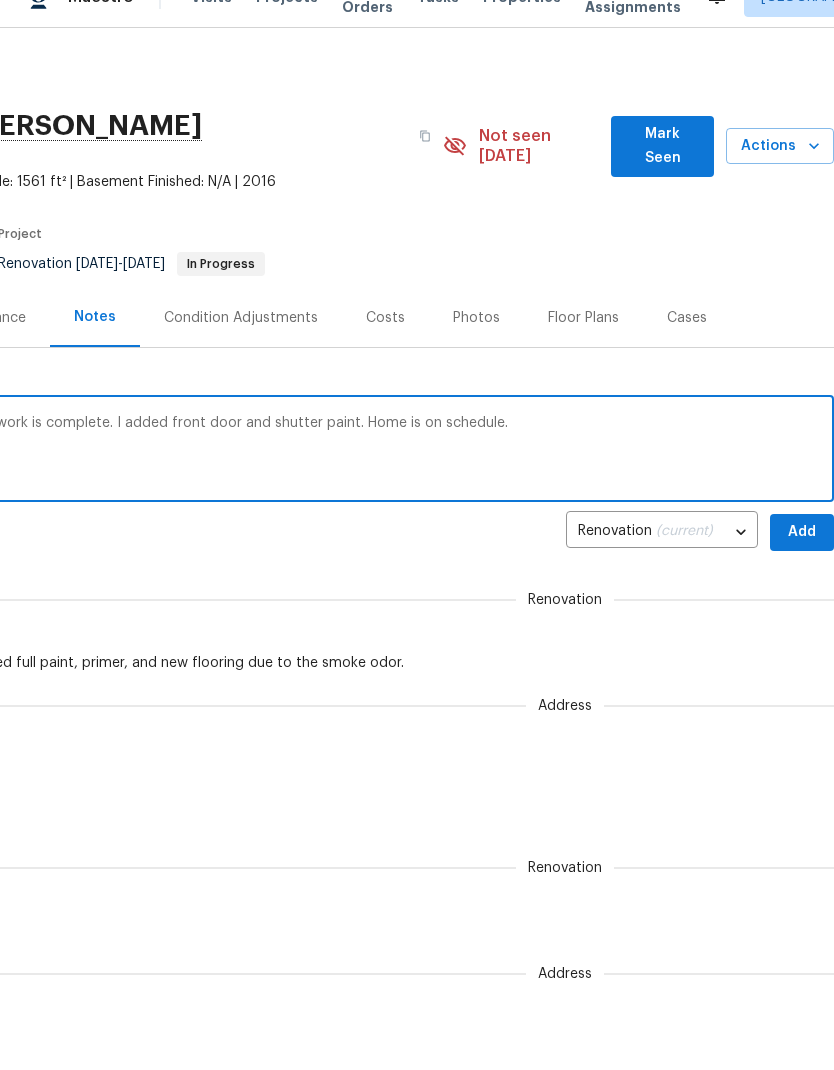 scroll, scrollTop: 0, scrollLeft: 296, axis: horizontal 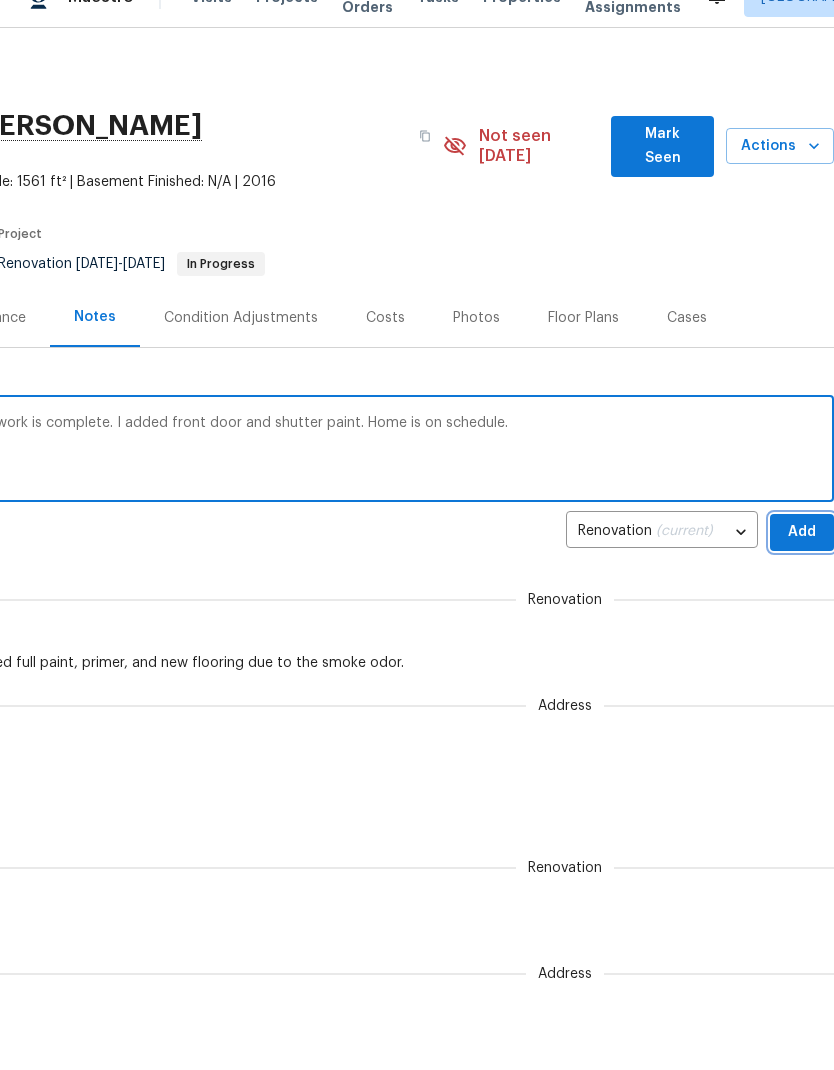 click on "Add" at bounding box center [802, 567] 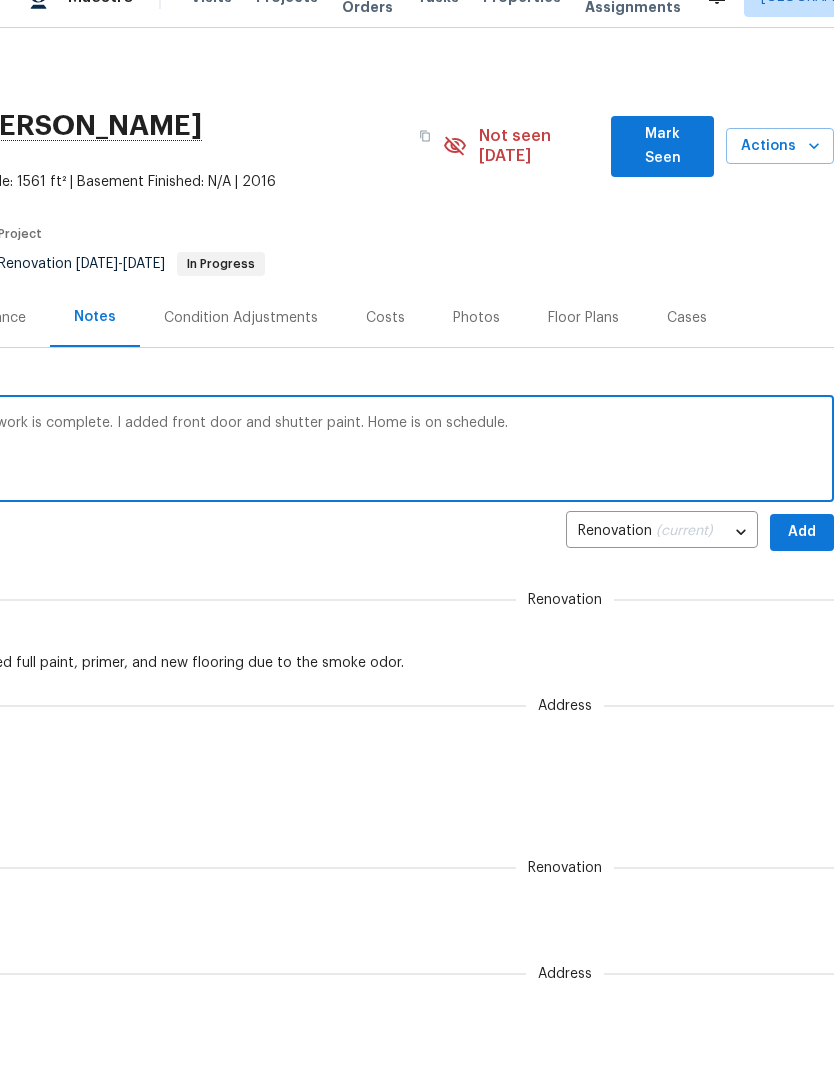 scroll, scrollTop: 35, scrollLeft: 0, axis: vertical 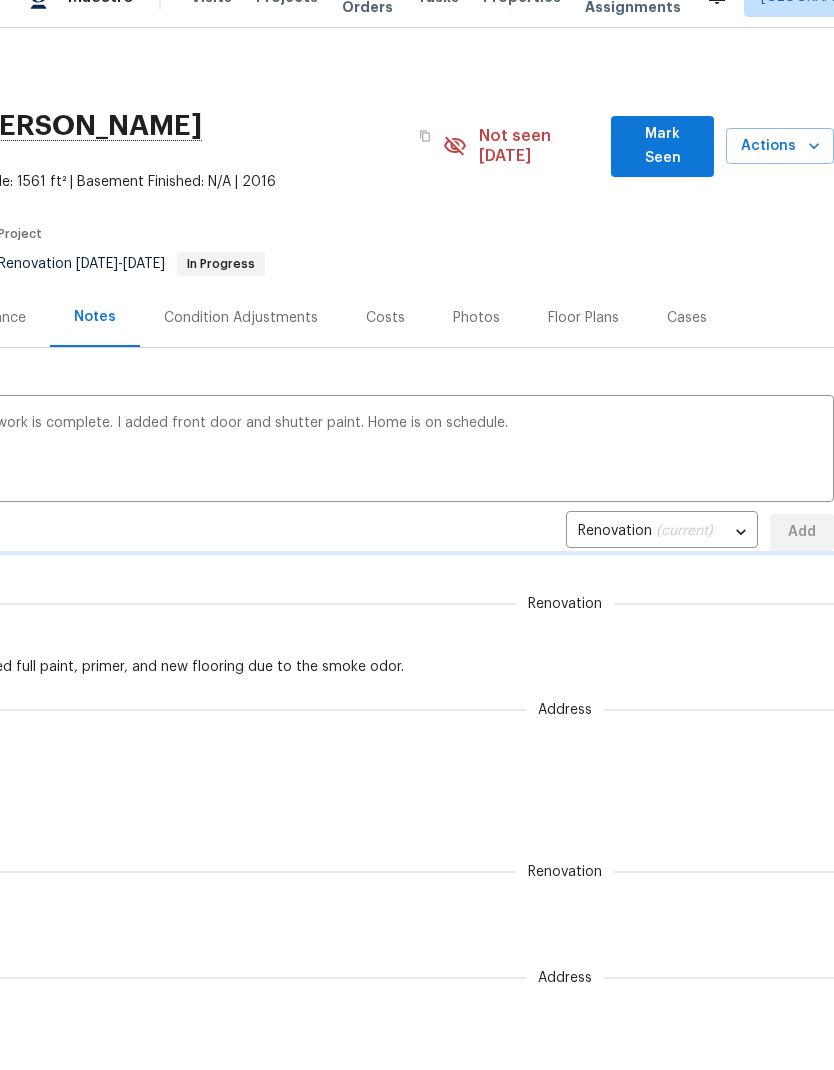 type 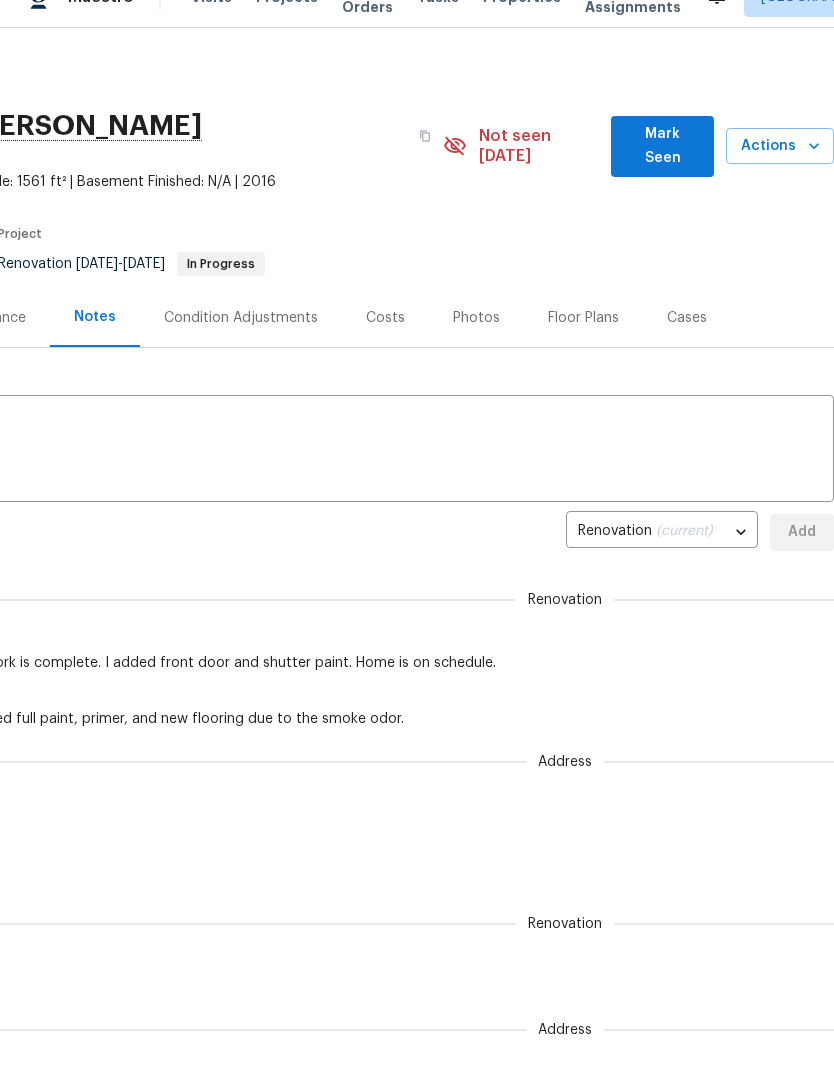 scroll, scrollTop: 0, scrollLeft: 0, axis: both 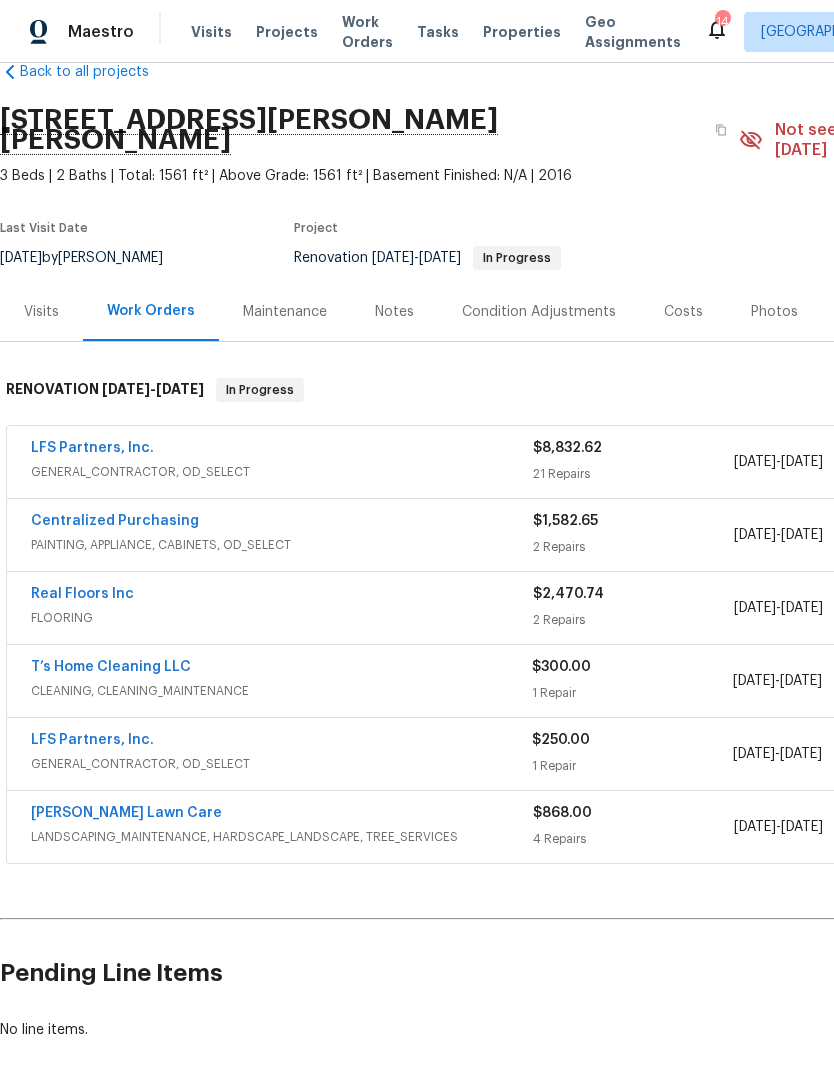 click on "LFS Partners, Inc." at bounding box center (92, 448) 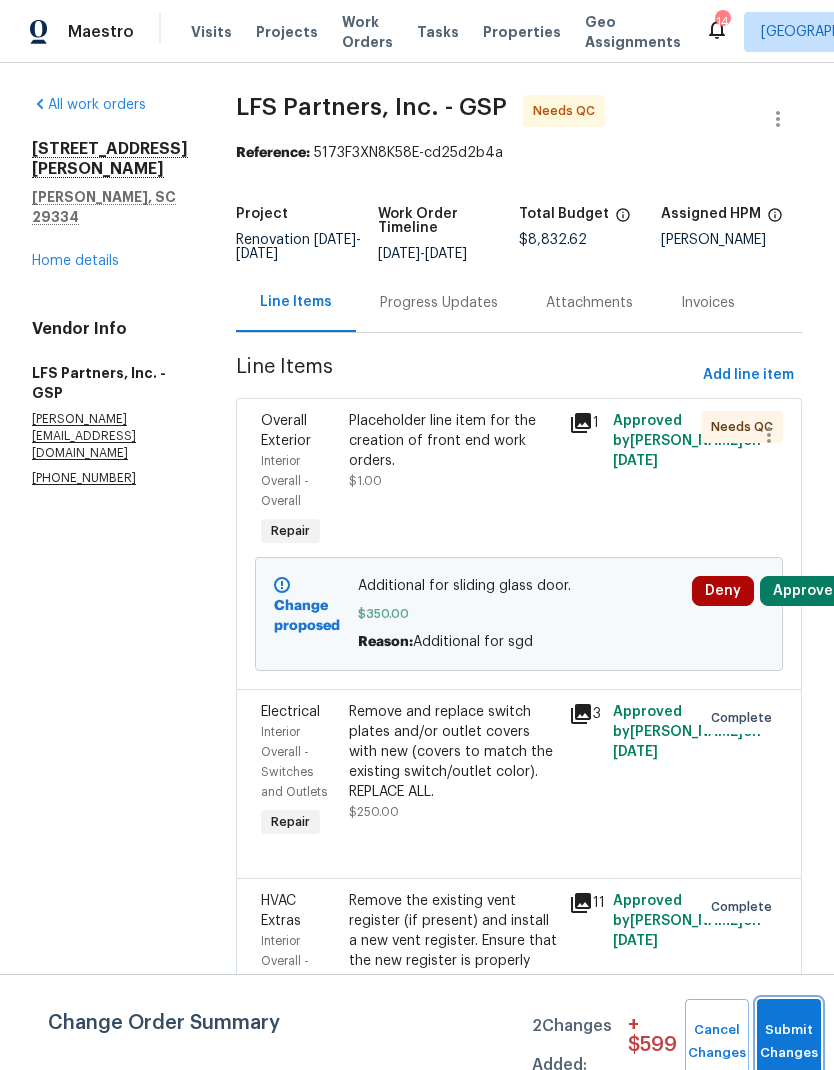 click on "Submit Changes" at bounding box center (789, 1042) 